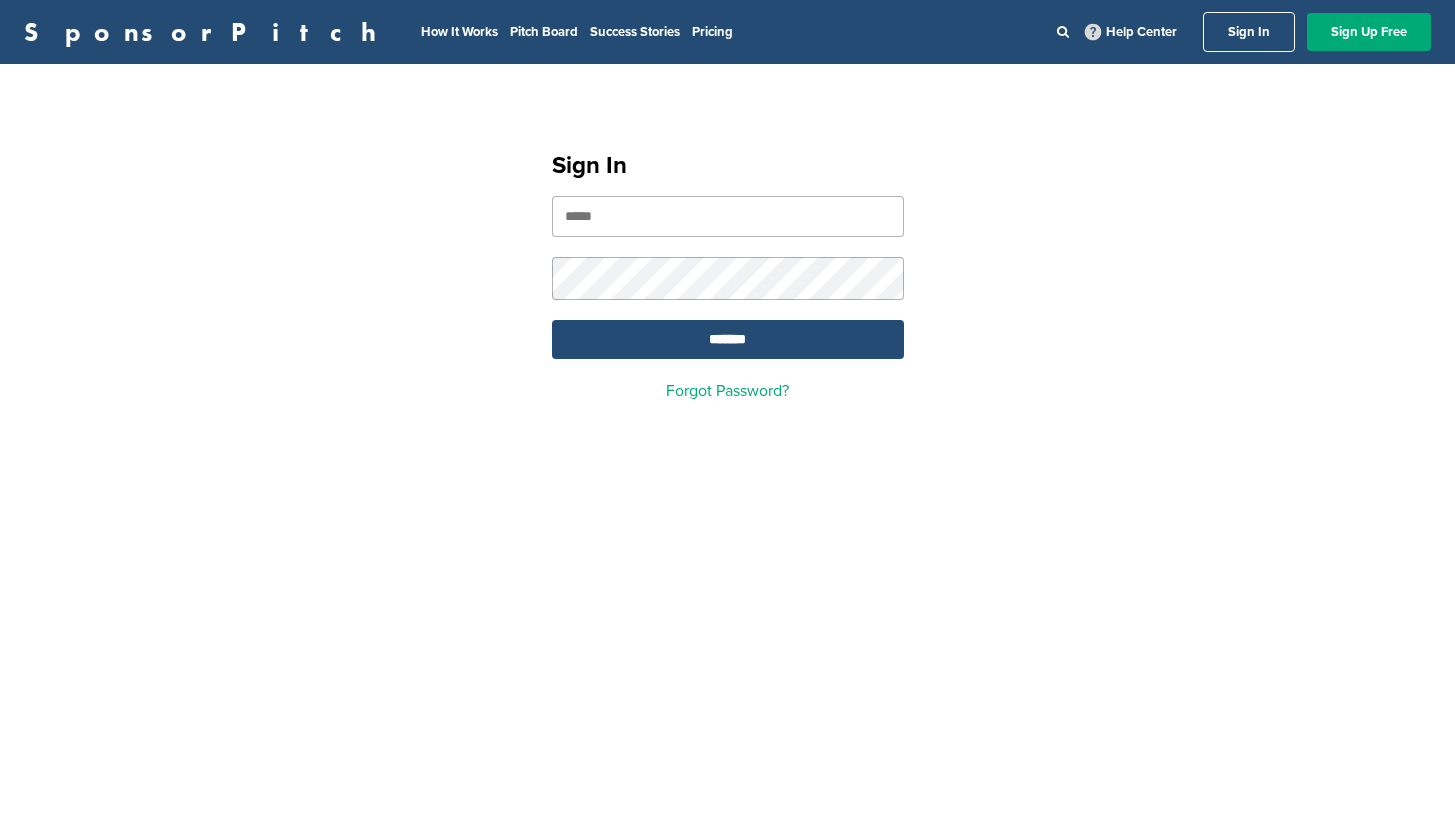 scroll, scrollTop: 0, scrollLeft: 0, axis: both 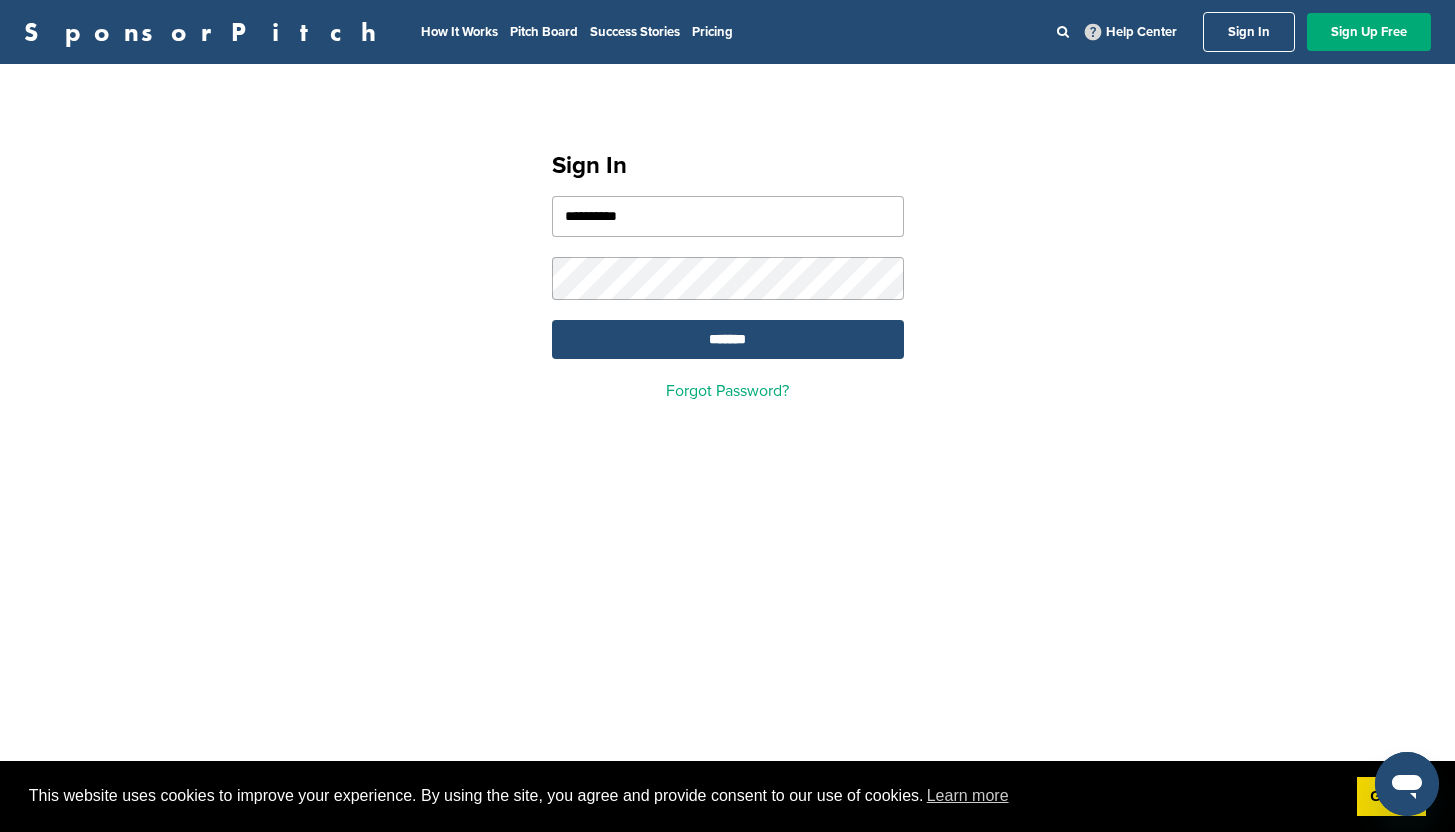 click on "**********" at bounding box center [728, 216] 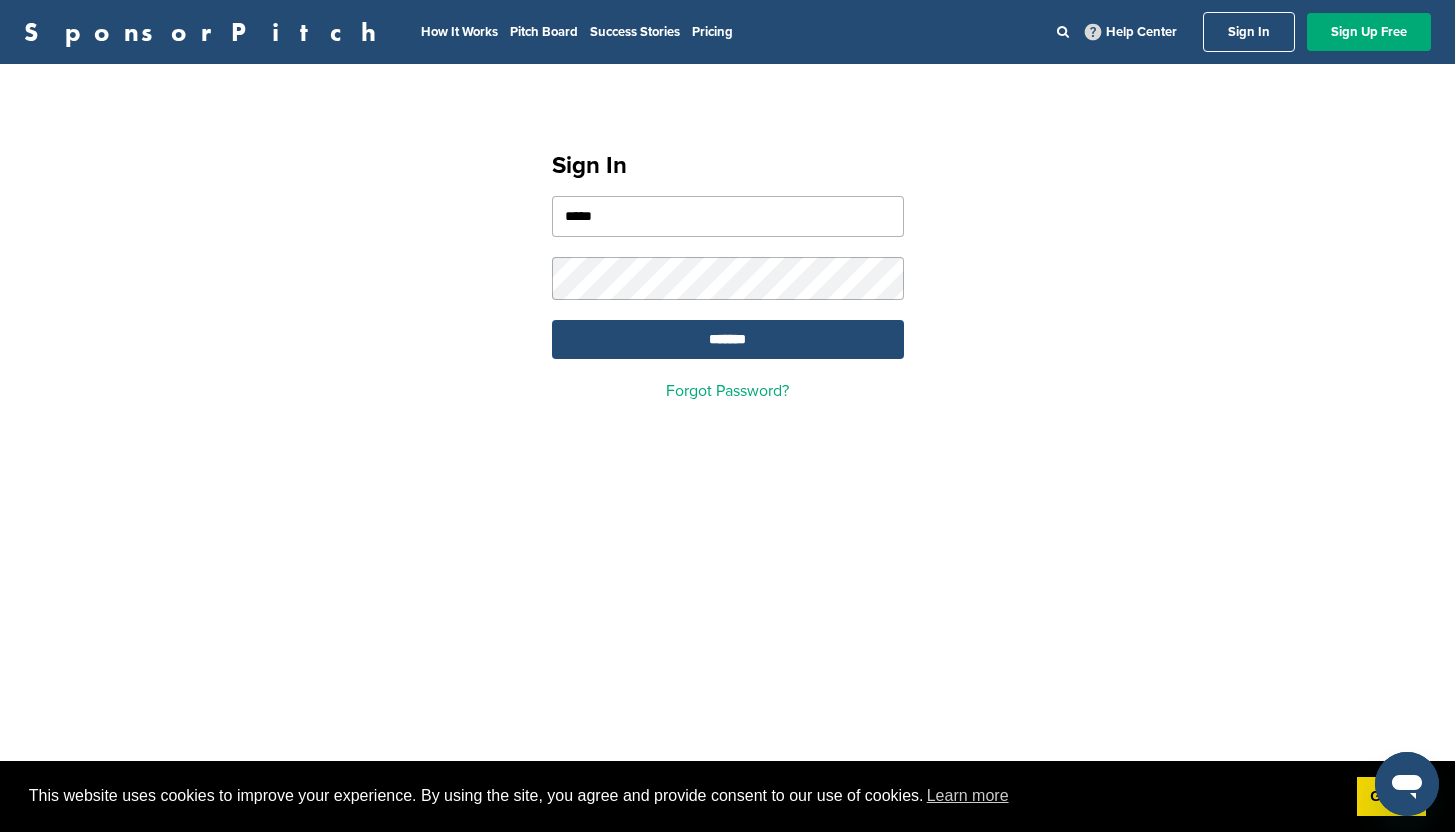 type on "**********" 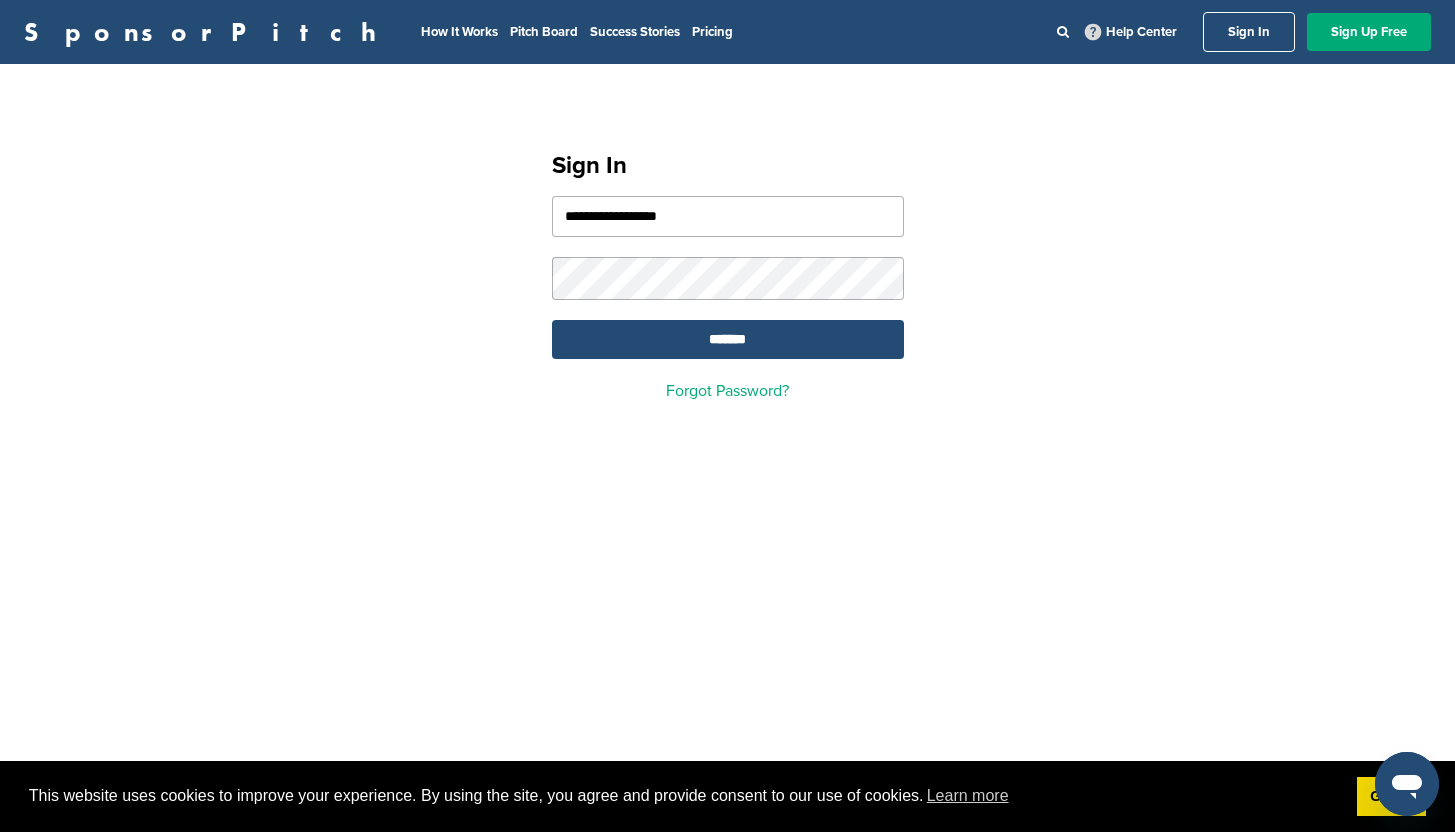 click on "**********" at bounding box center (727, 267) 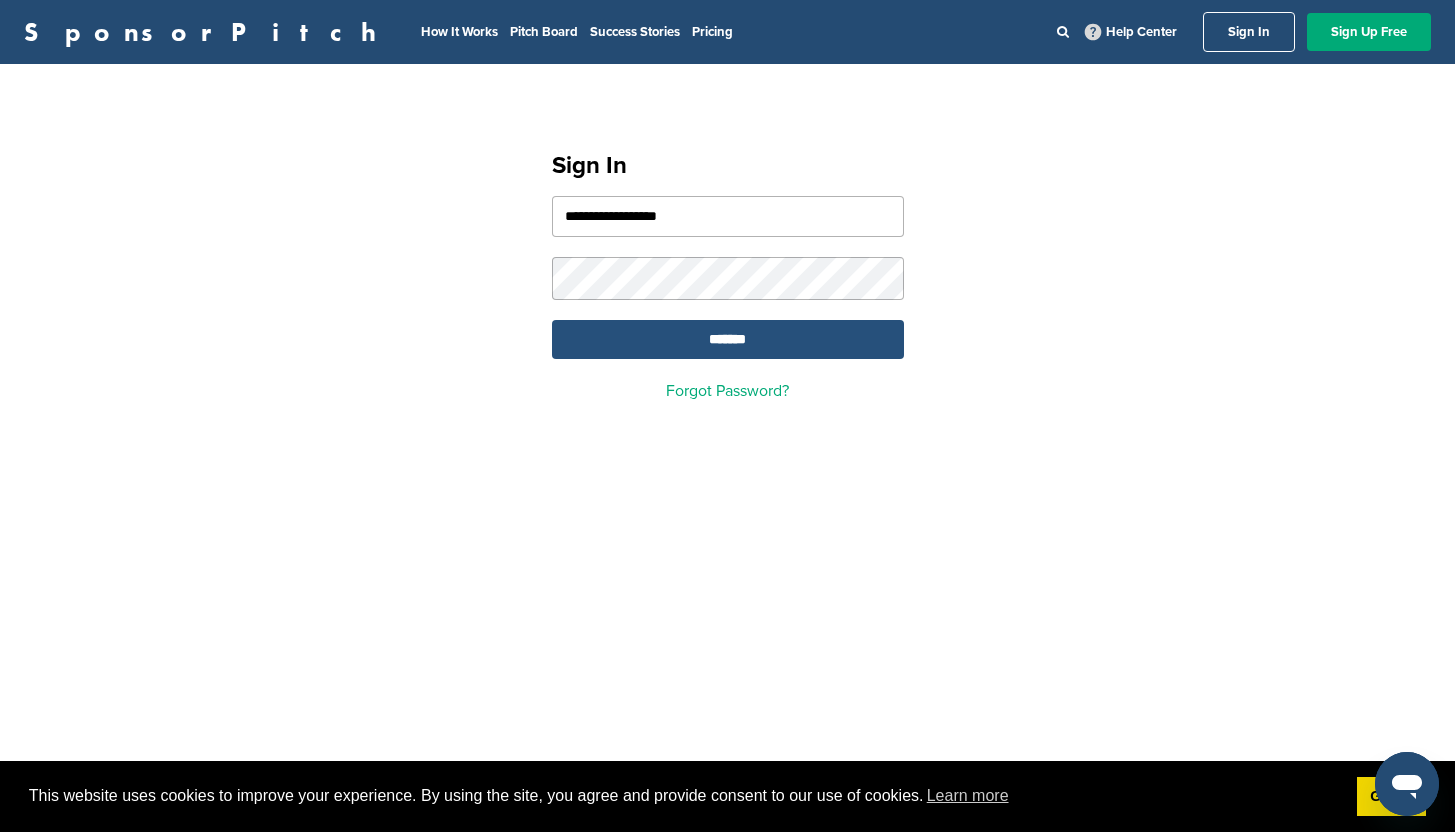 click on "*******" at bounding box center (728, 339) 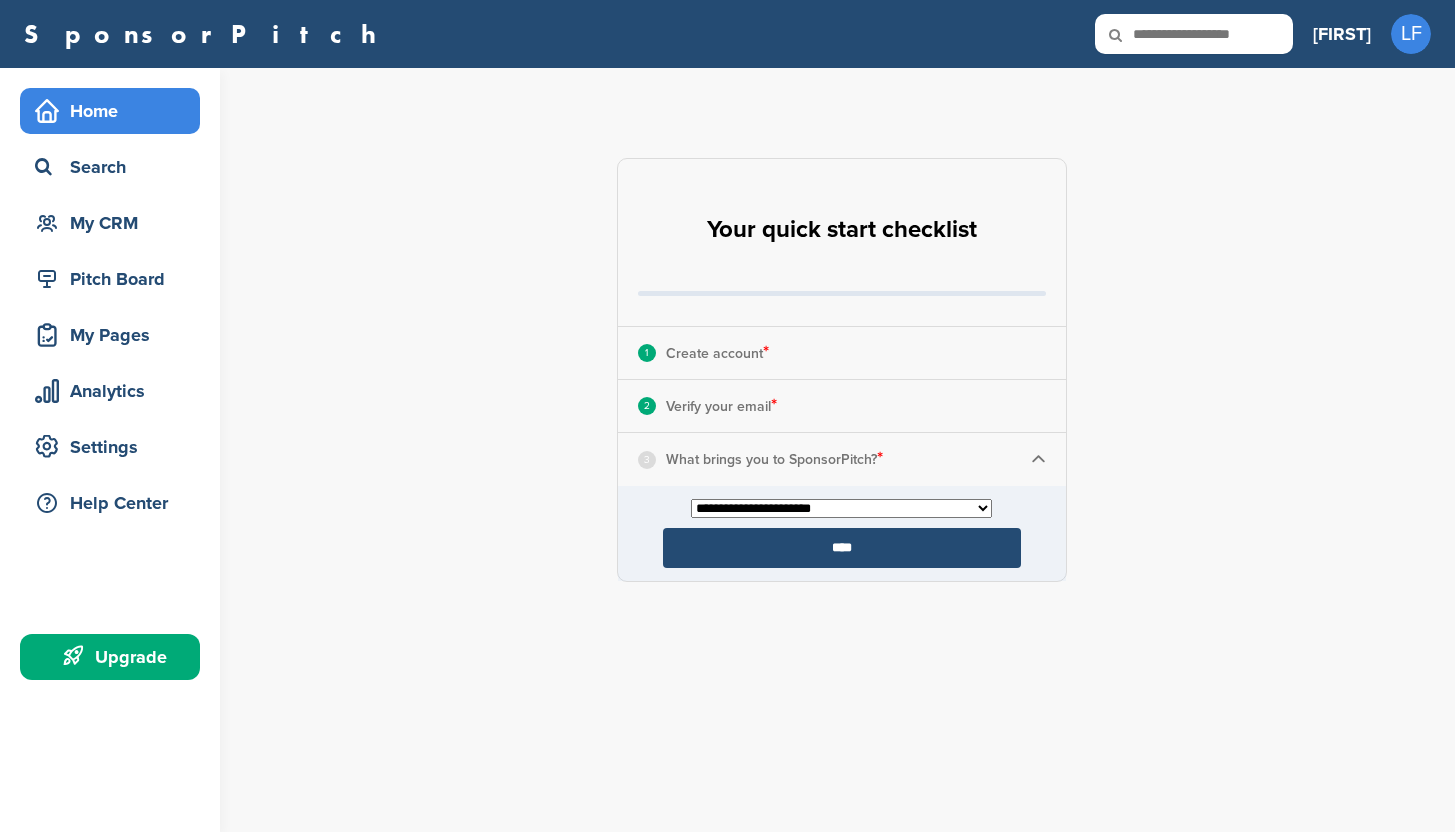scroll, scrollTop: 0, scrollLeft: 0, axis: both 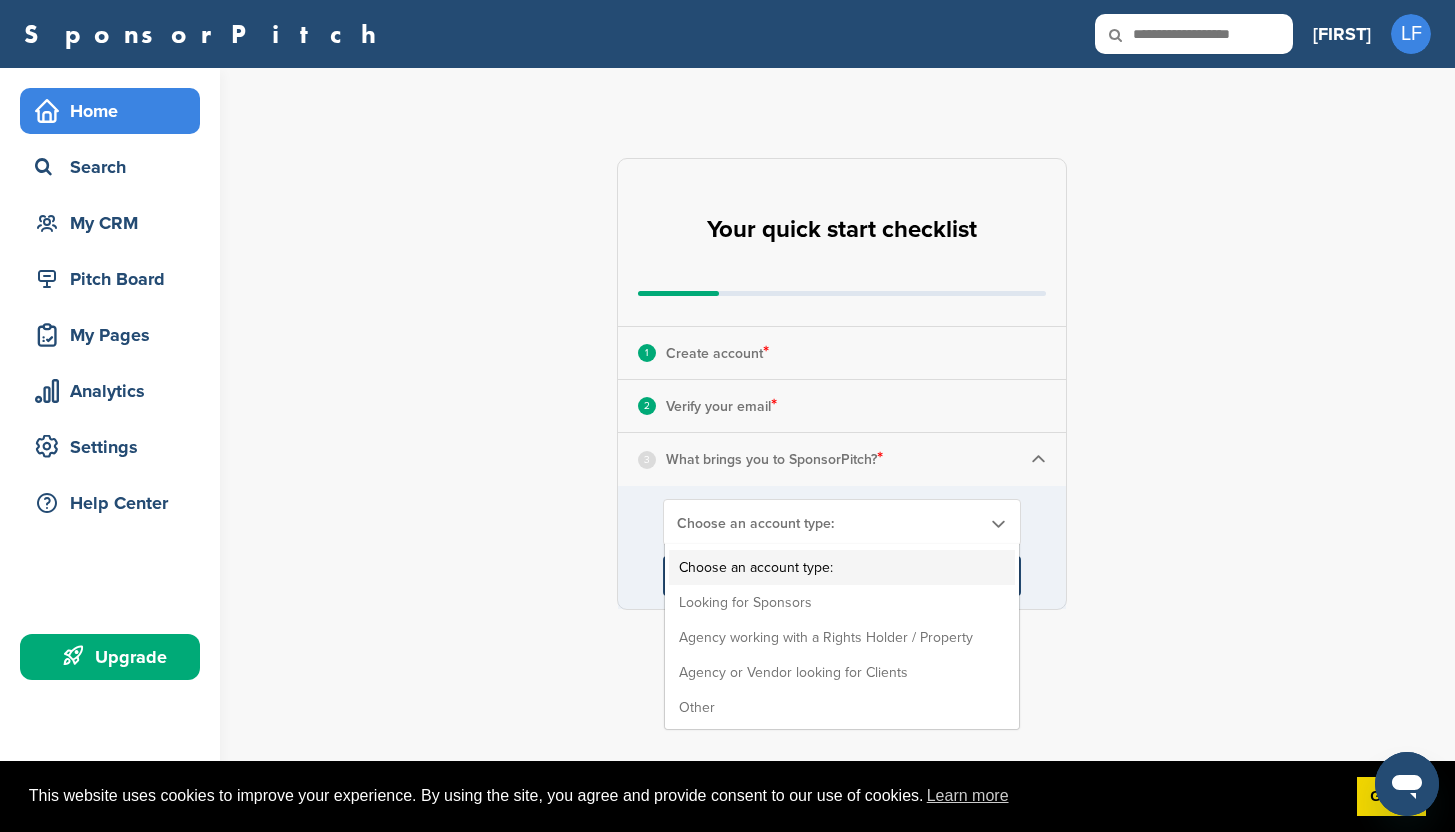 click on "Choose an account type:" at bounding box center [829, 523] 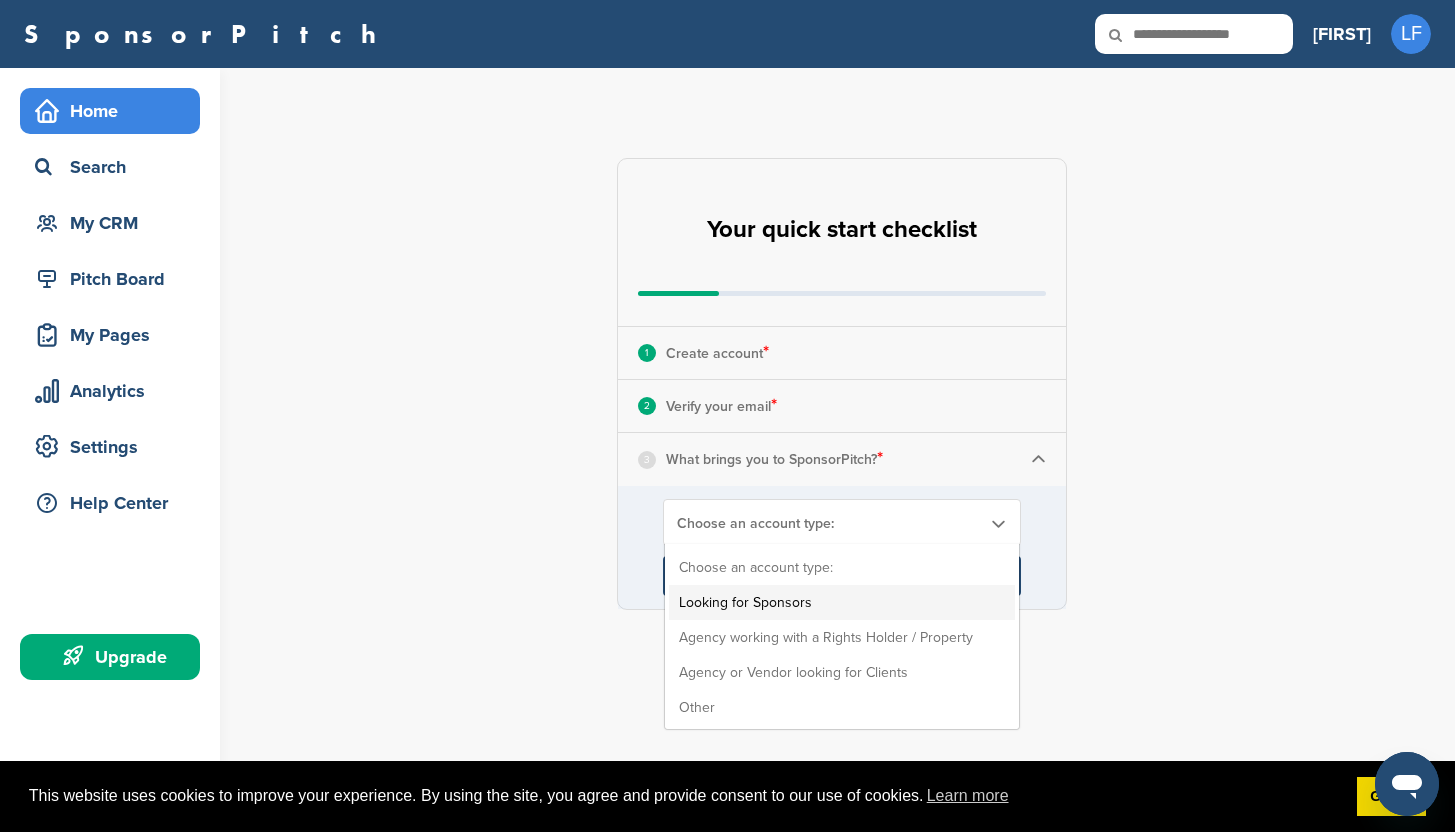 click on "Looking for Sponsors" at bounding box center [842, 602] 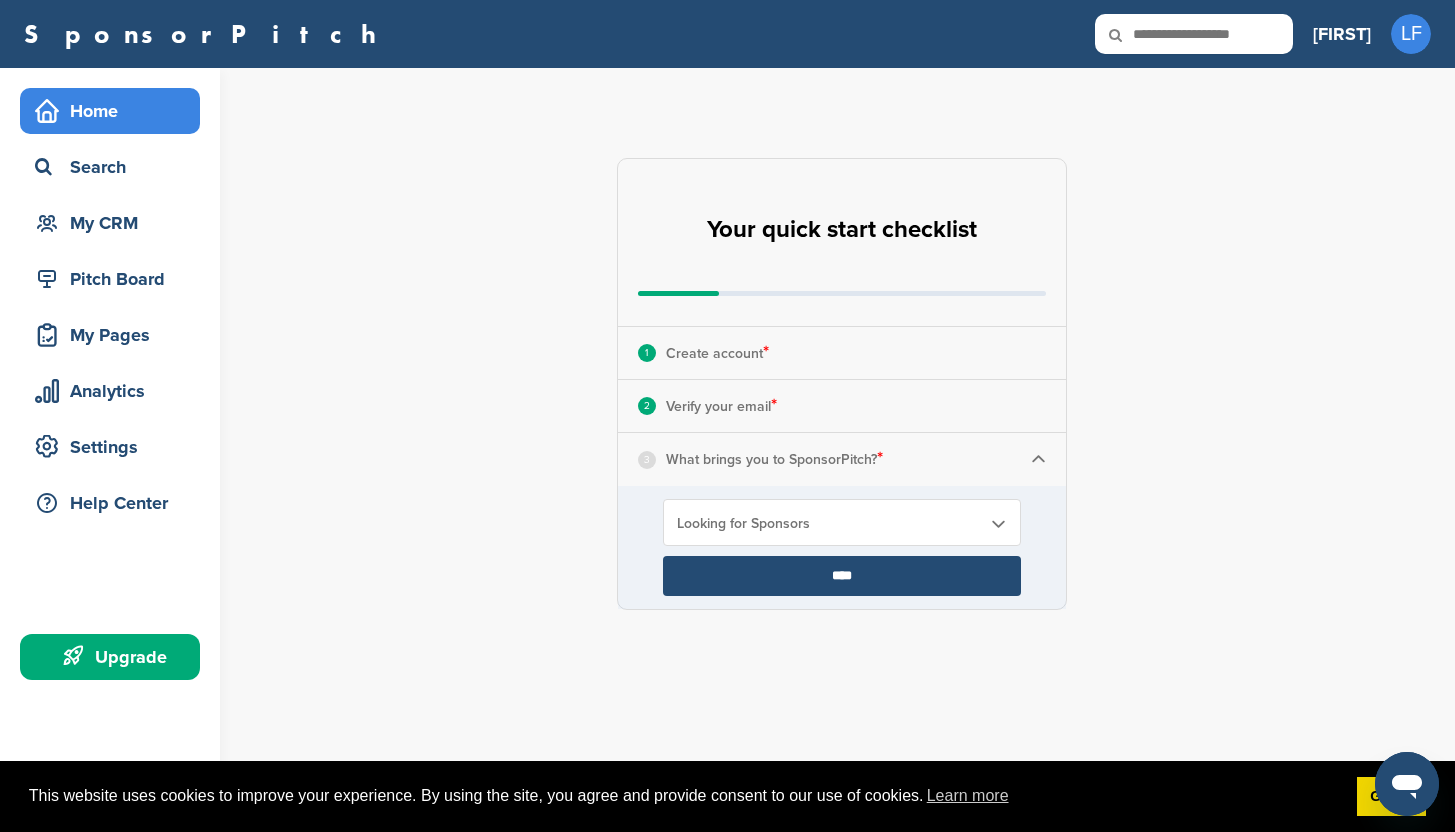 click on "****" at bounding box center (842, 576) 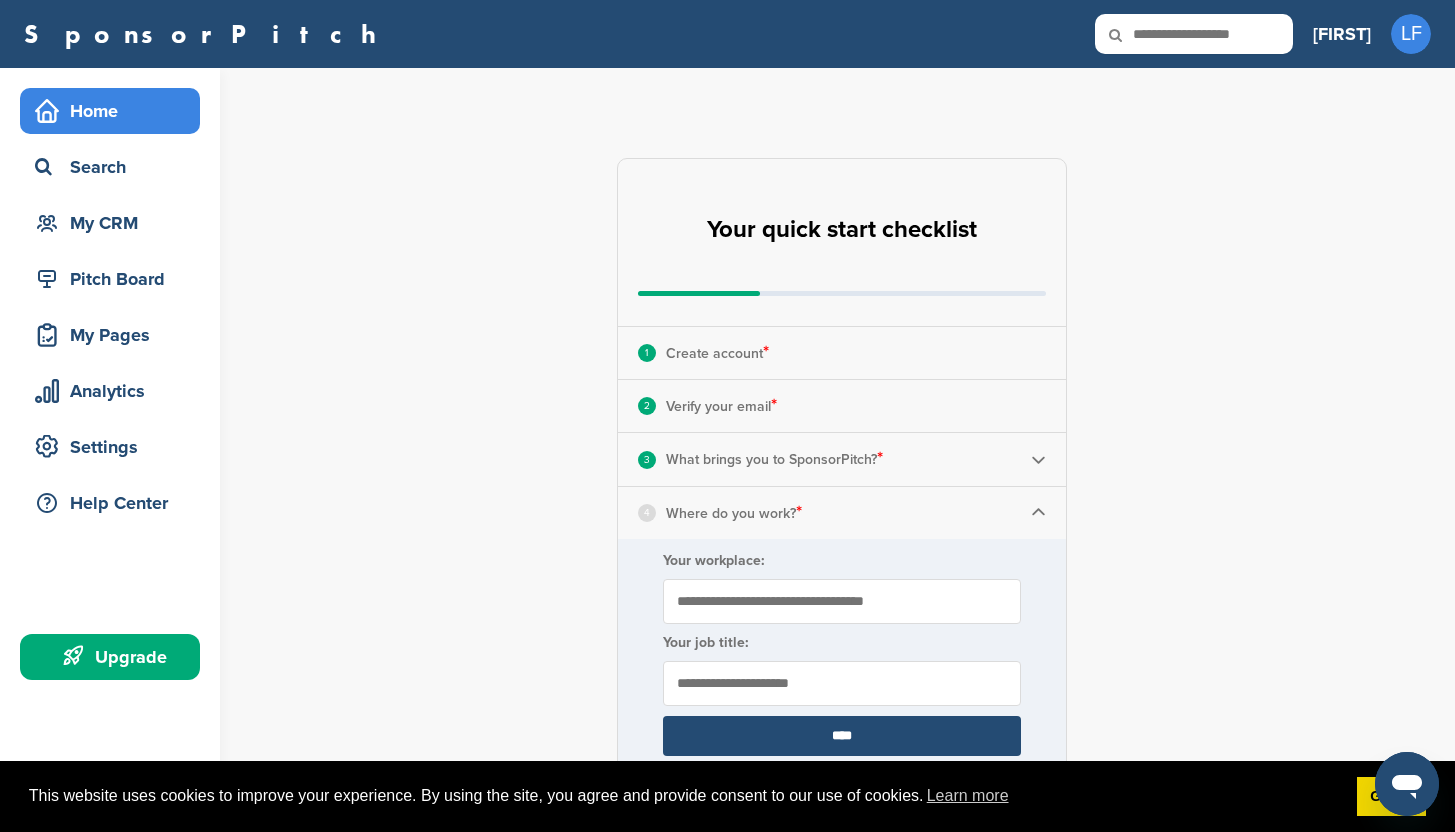 click on "Your workplace:" at bounding box center (842, 601) 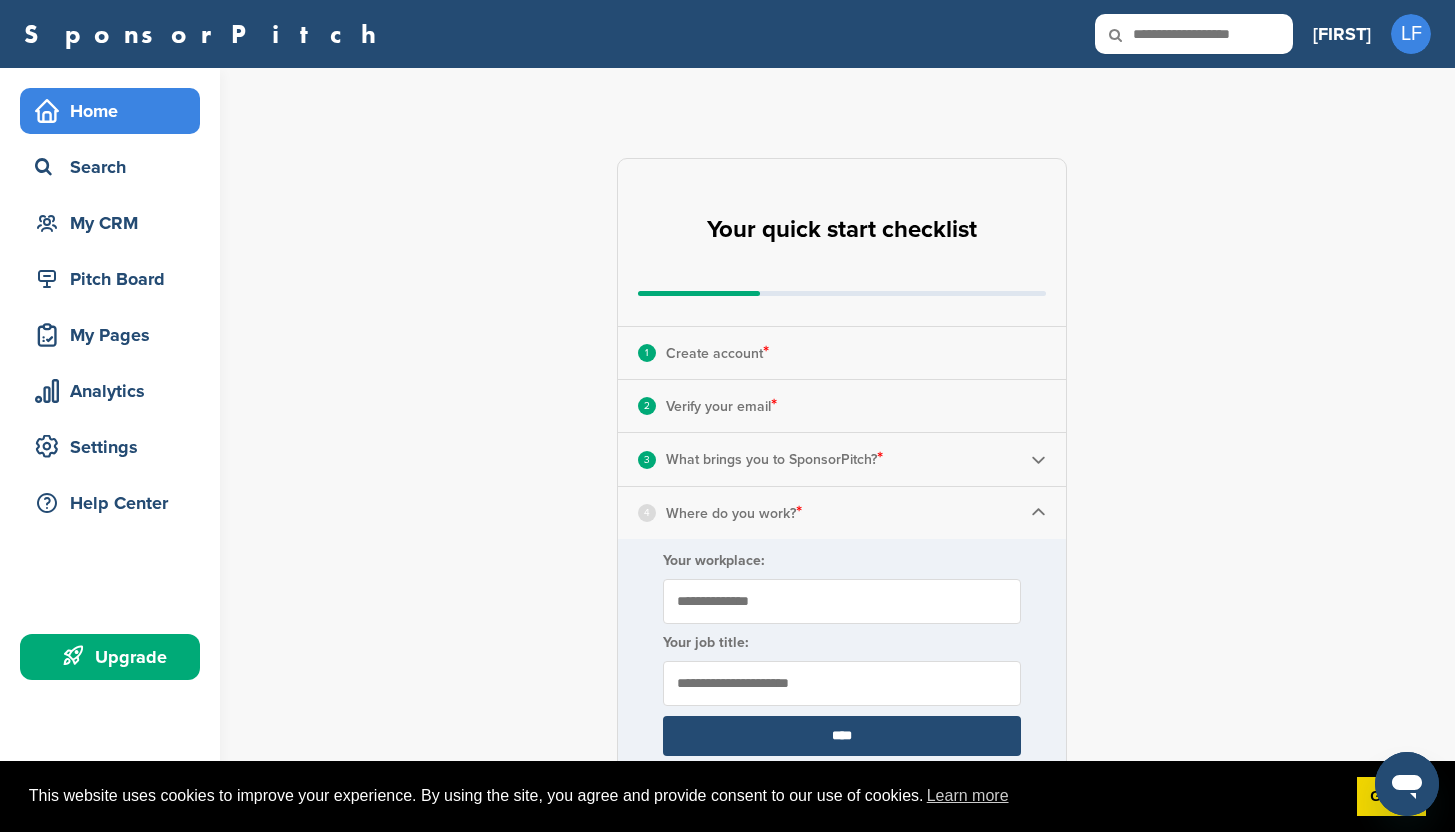 type on "**********" 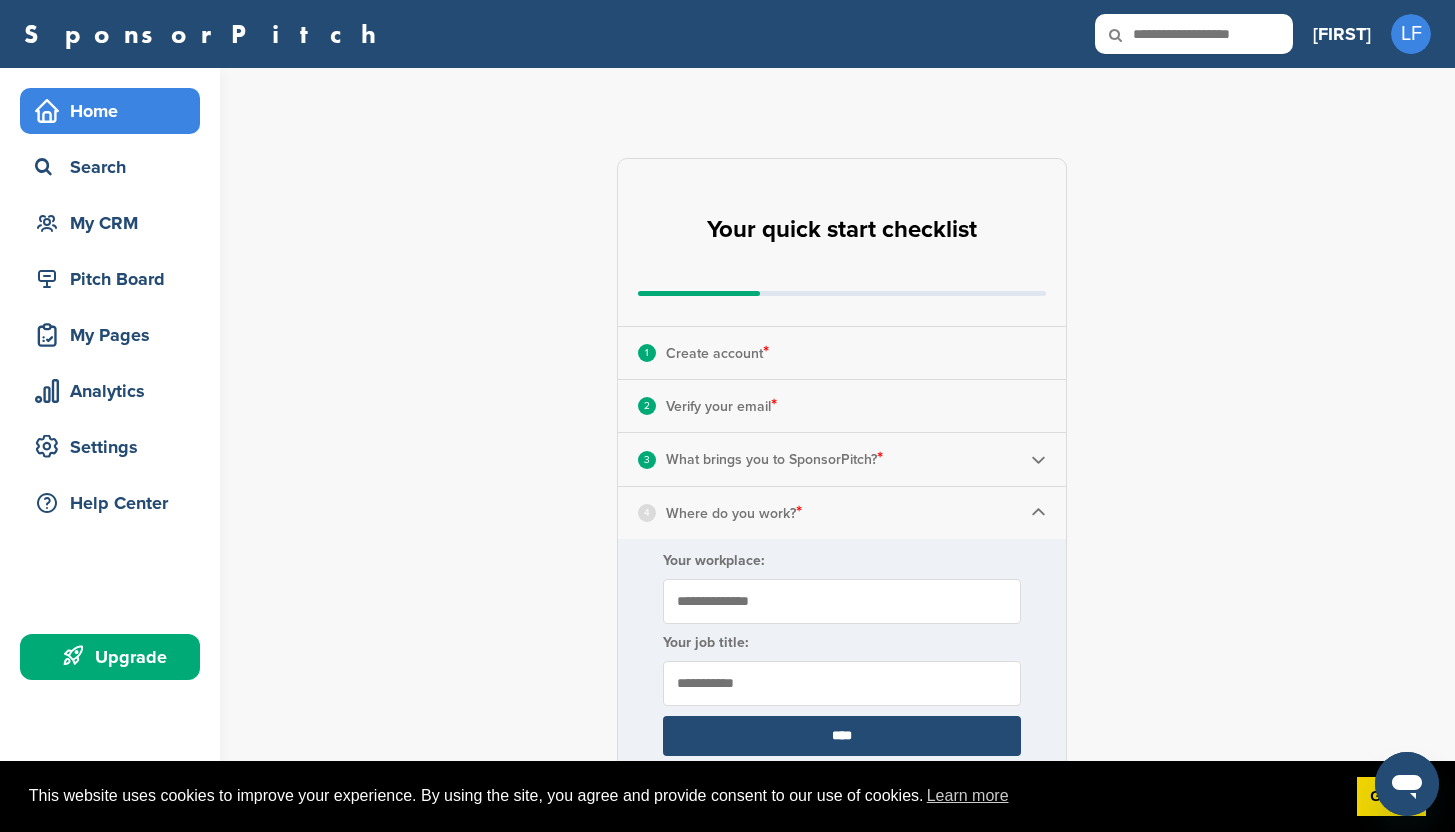 type on "**********" 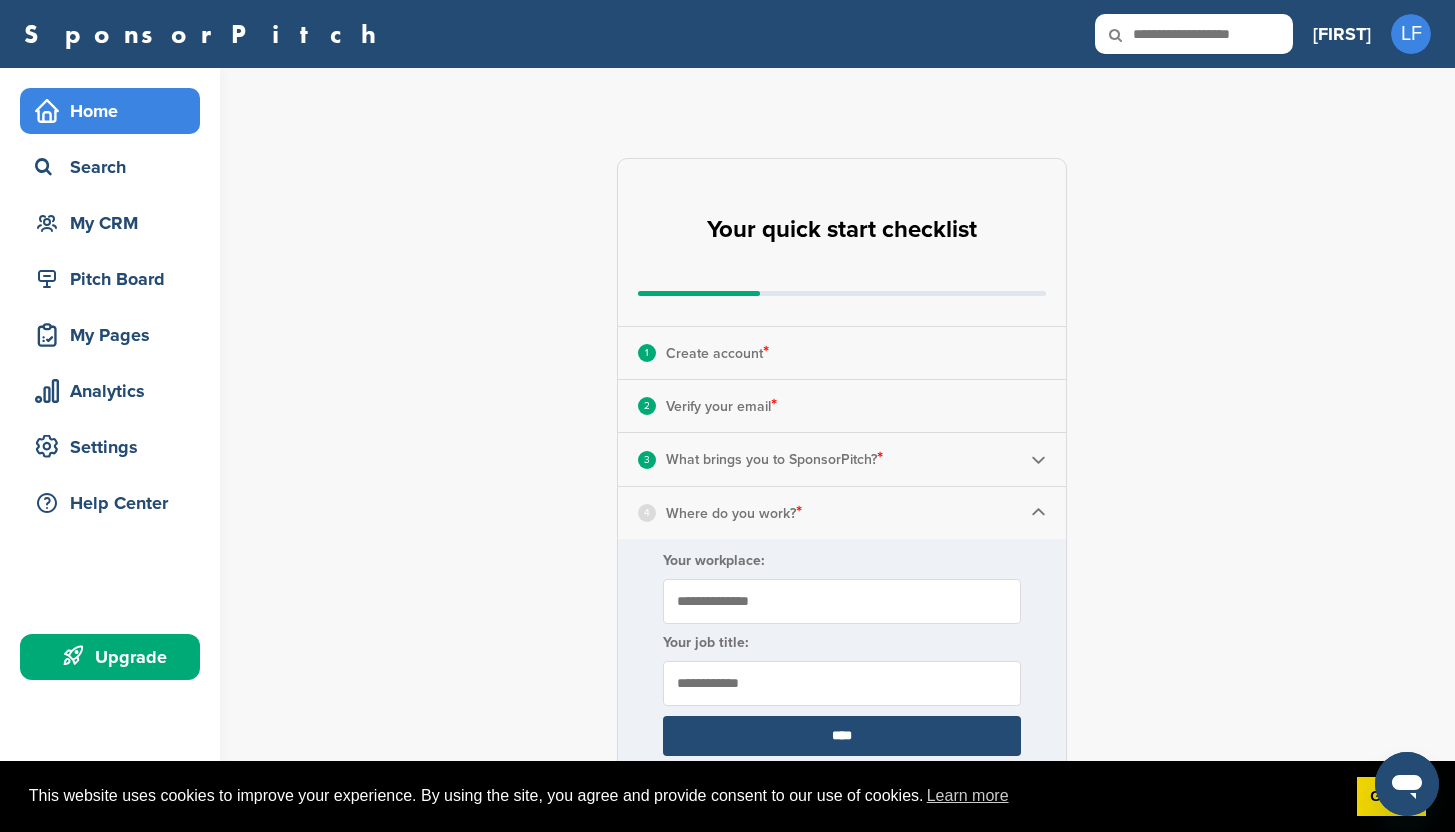 drag, startPoint x: 780, startPoint y: 685, endPoint x: 605, endPoint y: 681, distance: 175.04572 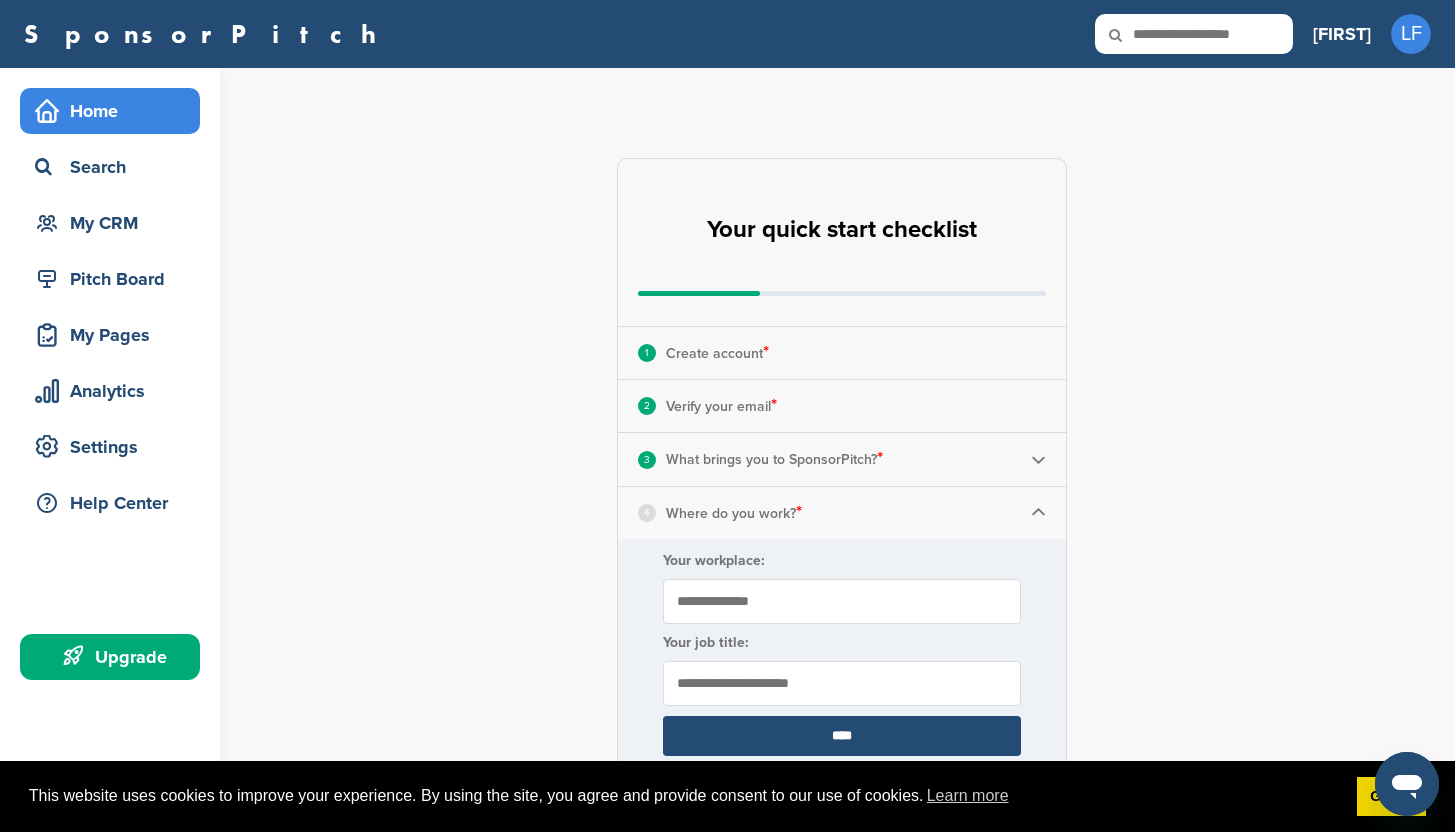 click on "****" at bounding box center (842, 736) 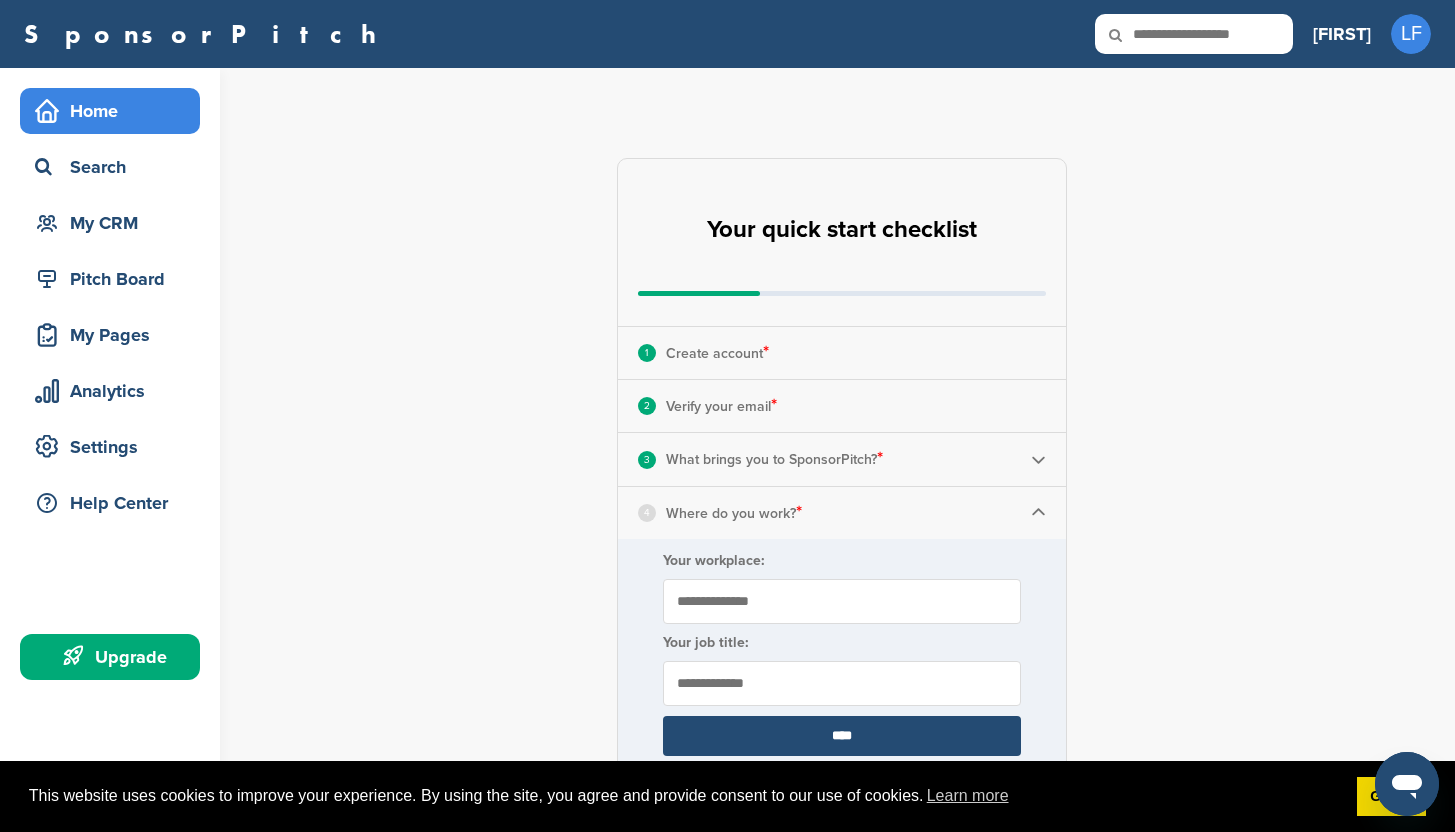 drag, startPoint x: 800, startPoint y: 685, endPoint x: 663, endPoint y: 678, distance: 137.17871 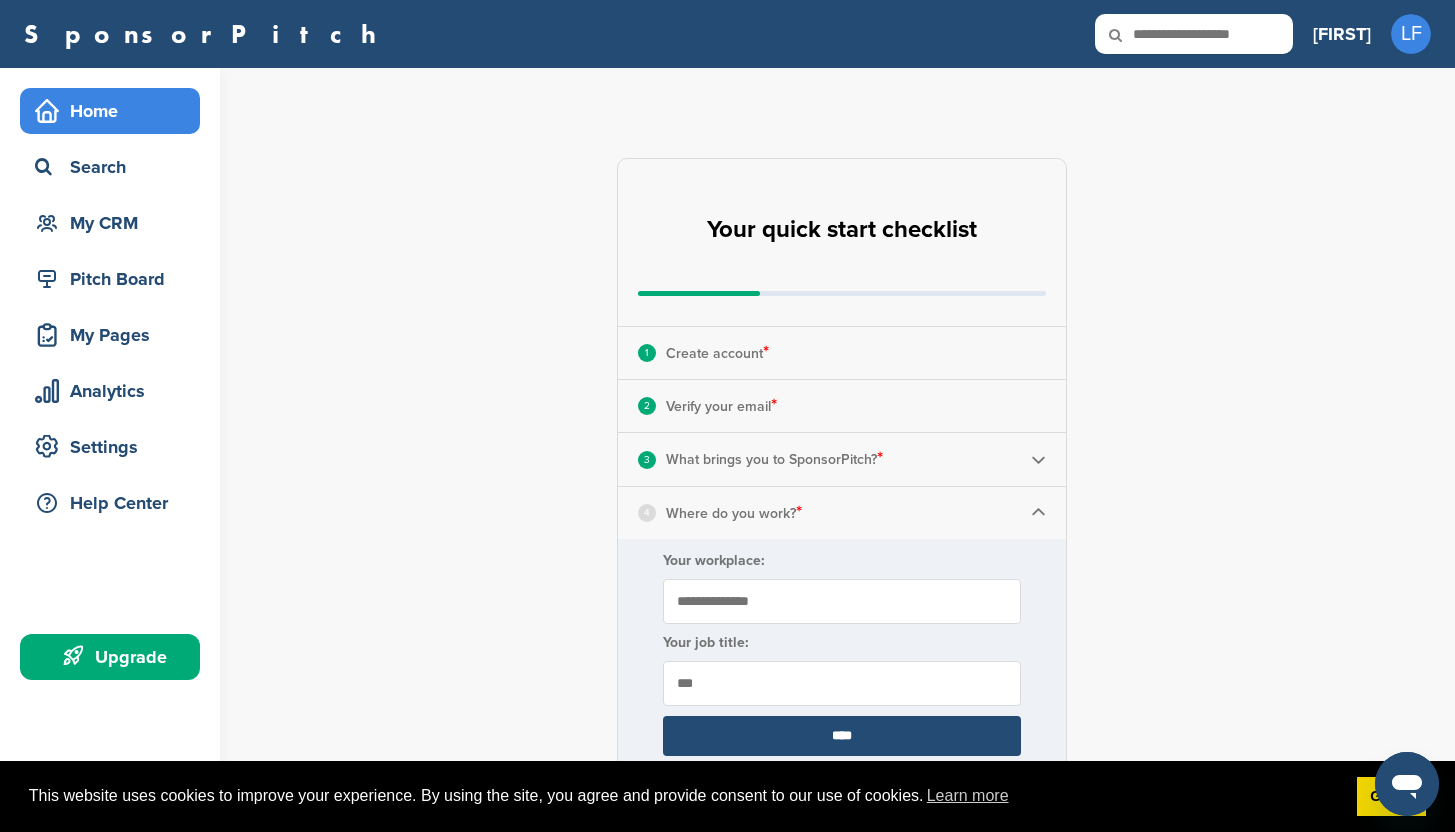 type on "***" 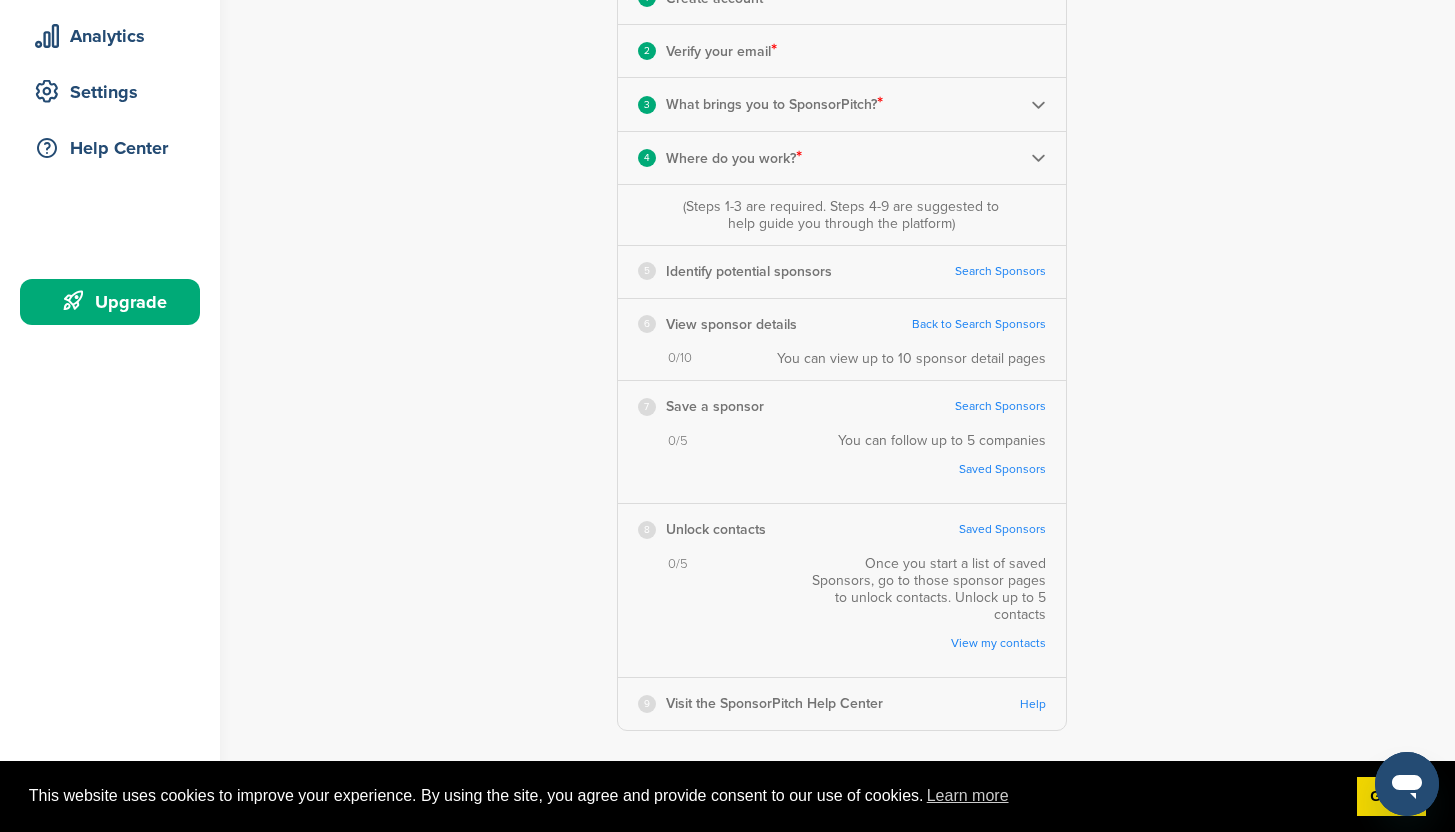 scroll, scrollTop: 356, scrollLeft: 0, axis: vertical 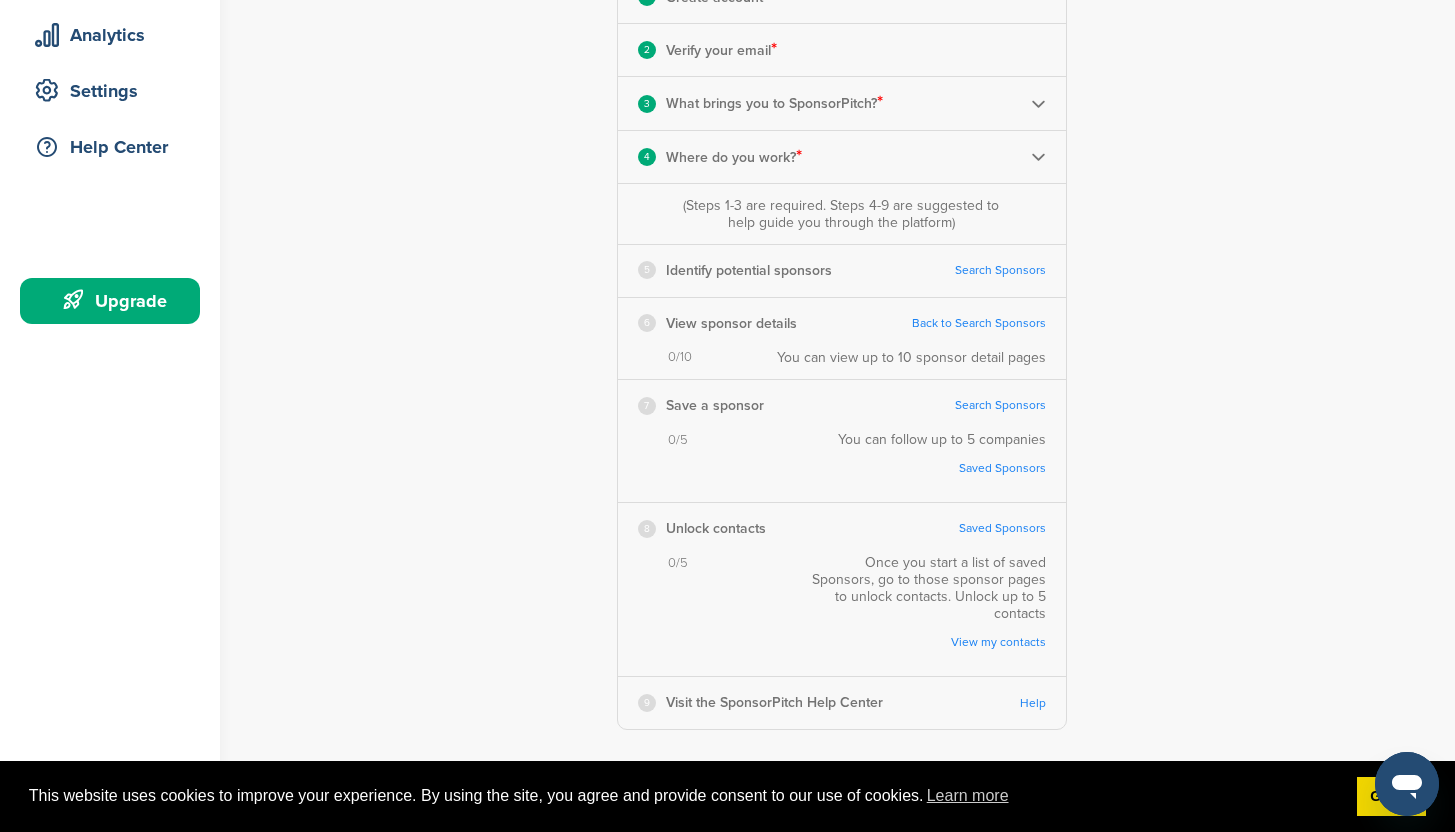 click on "Search Sponsors" at bounding box center [1000, 270] 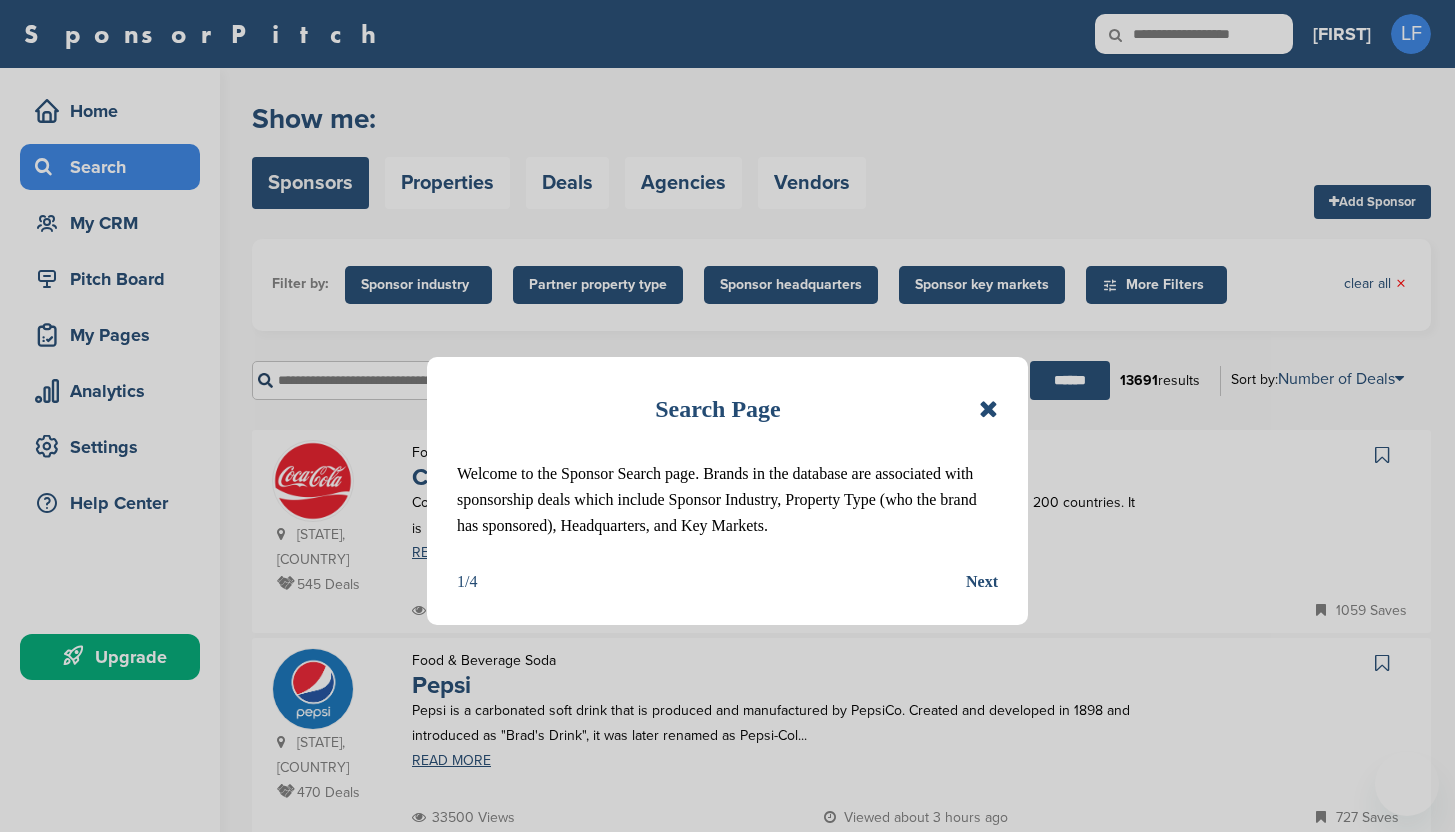 scroll, scrollTop: 0, scrollLeft: 0, axis: both 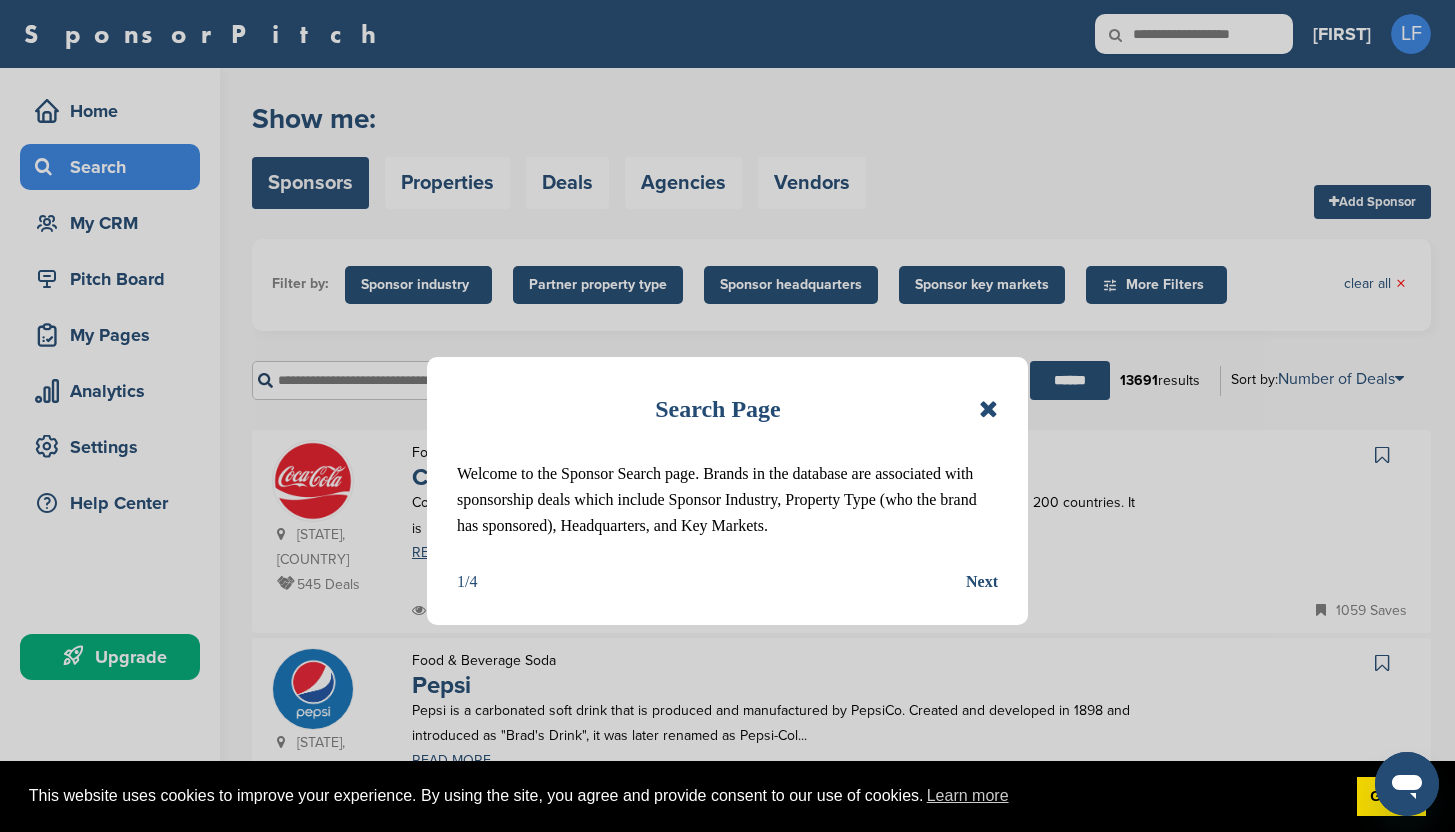 click at bounding box center (988, 409) 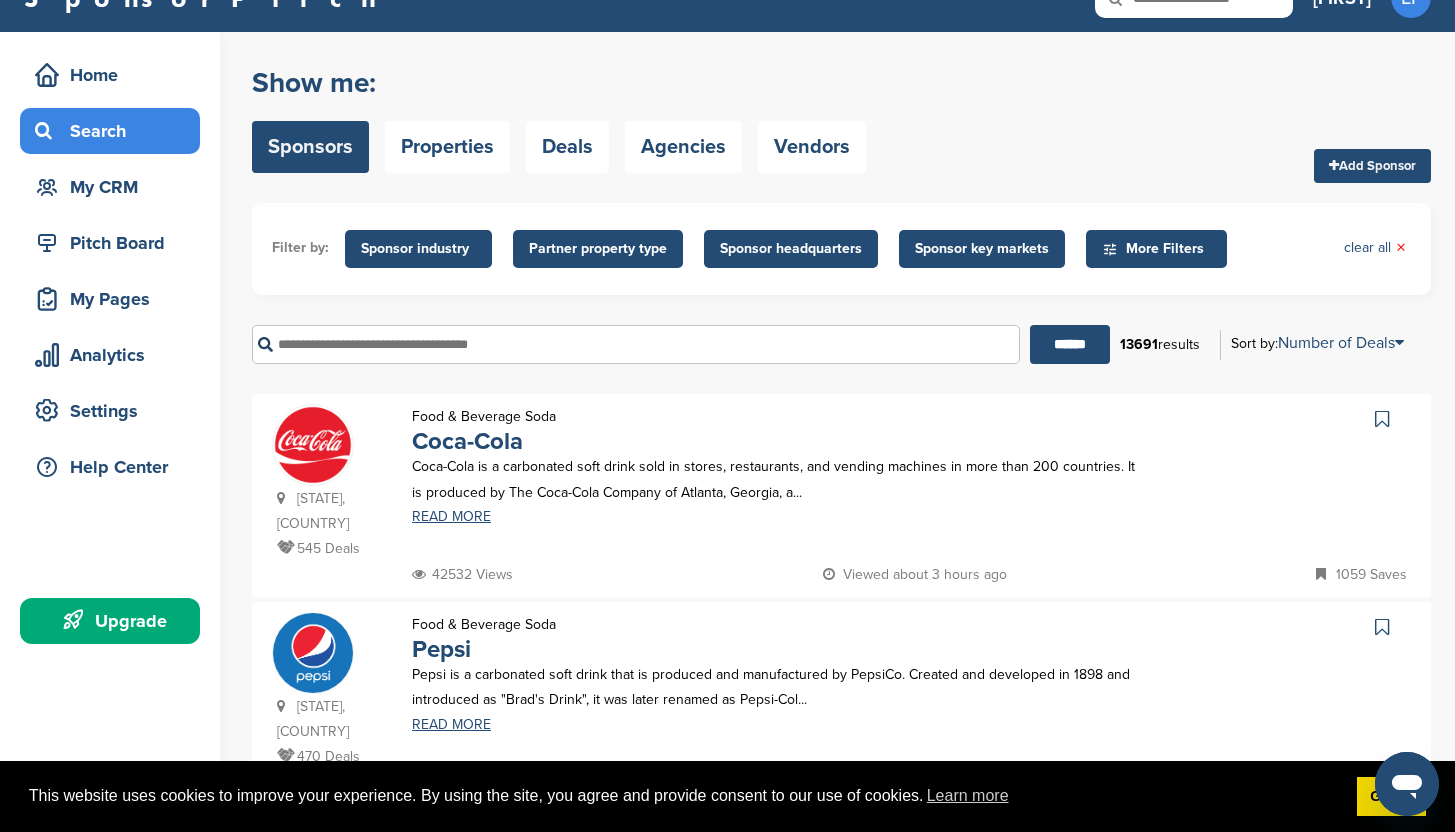 scroll, scrollTop: 8, scrollLeft: 0, axis: vertical 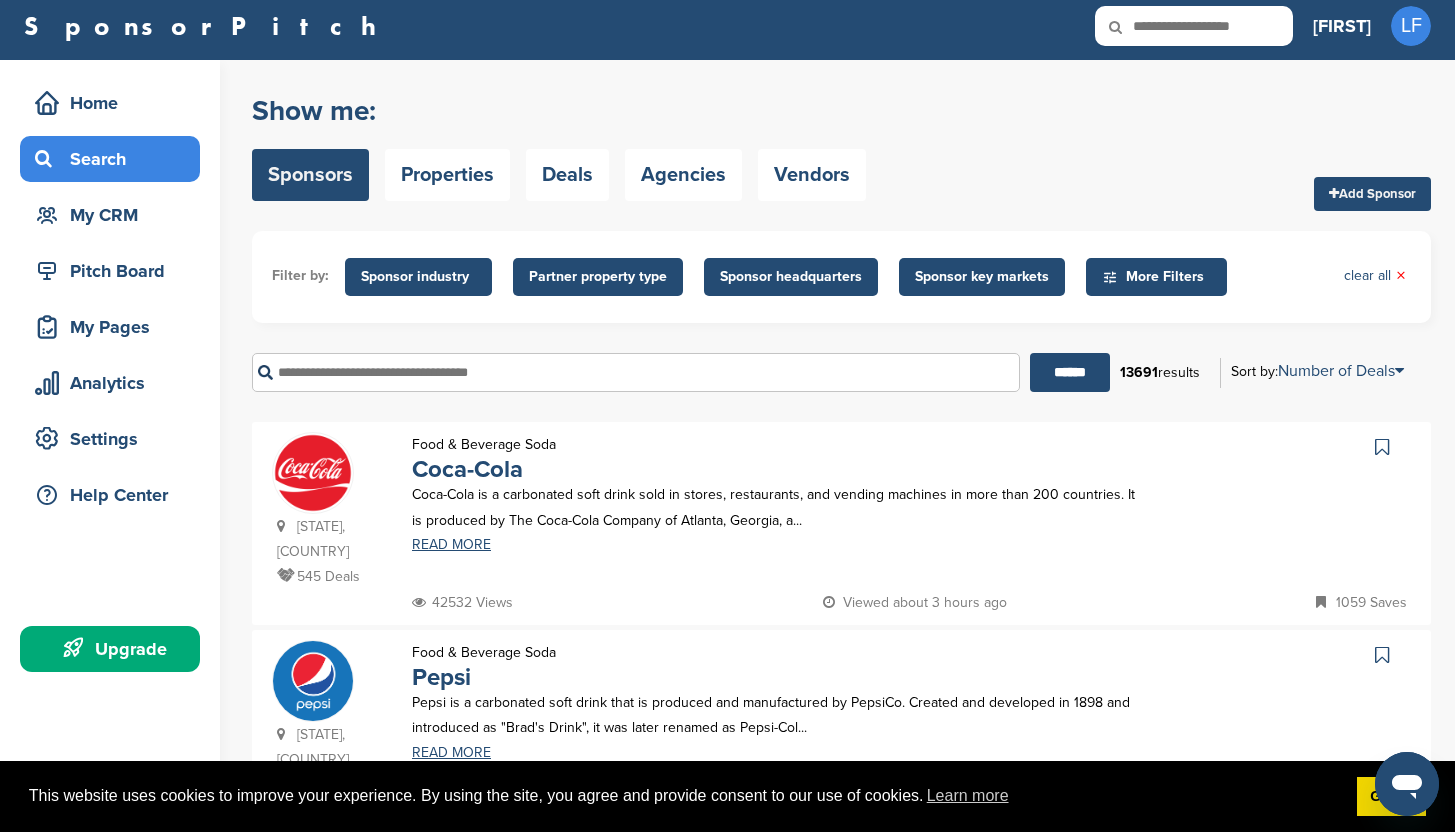 click at bounding box center [636, 372] 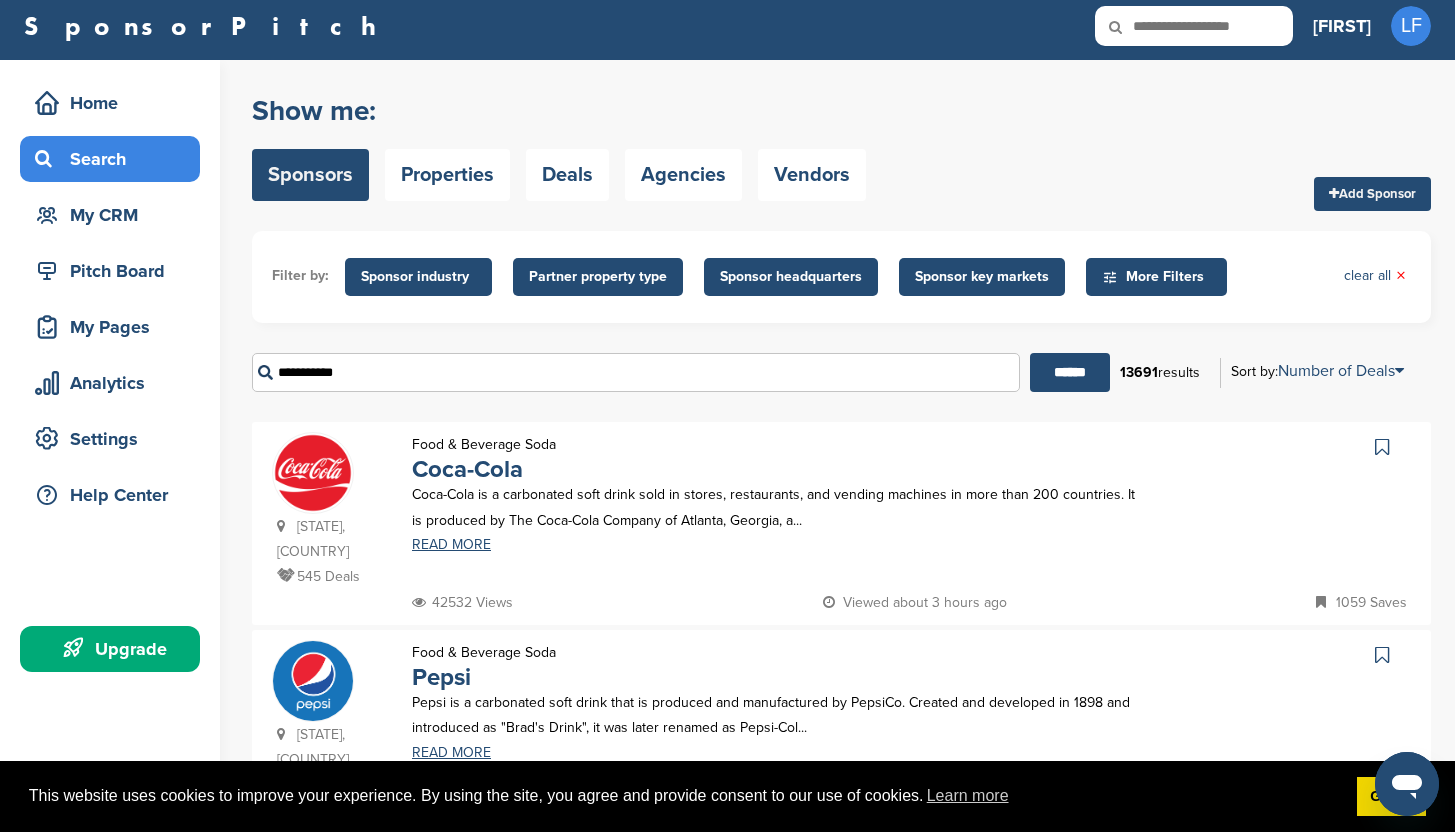 click on "******" at bounding box center [1070, 372] 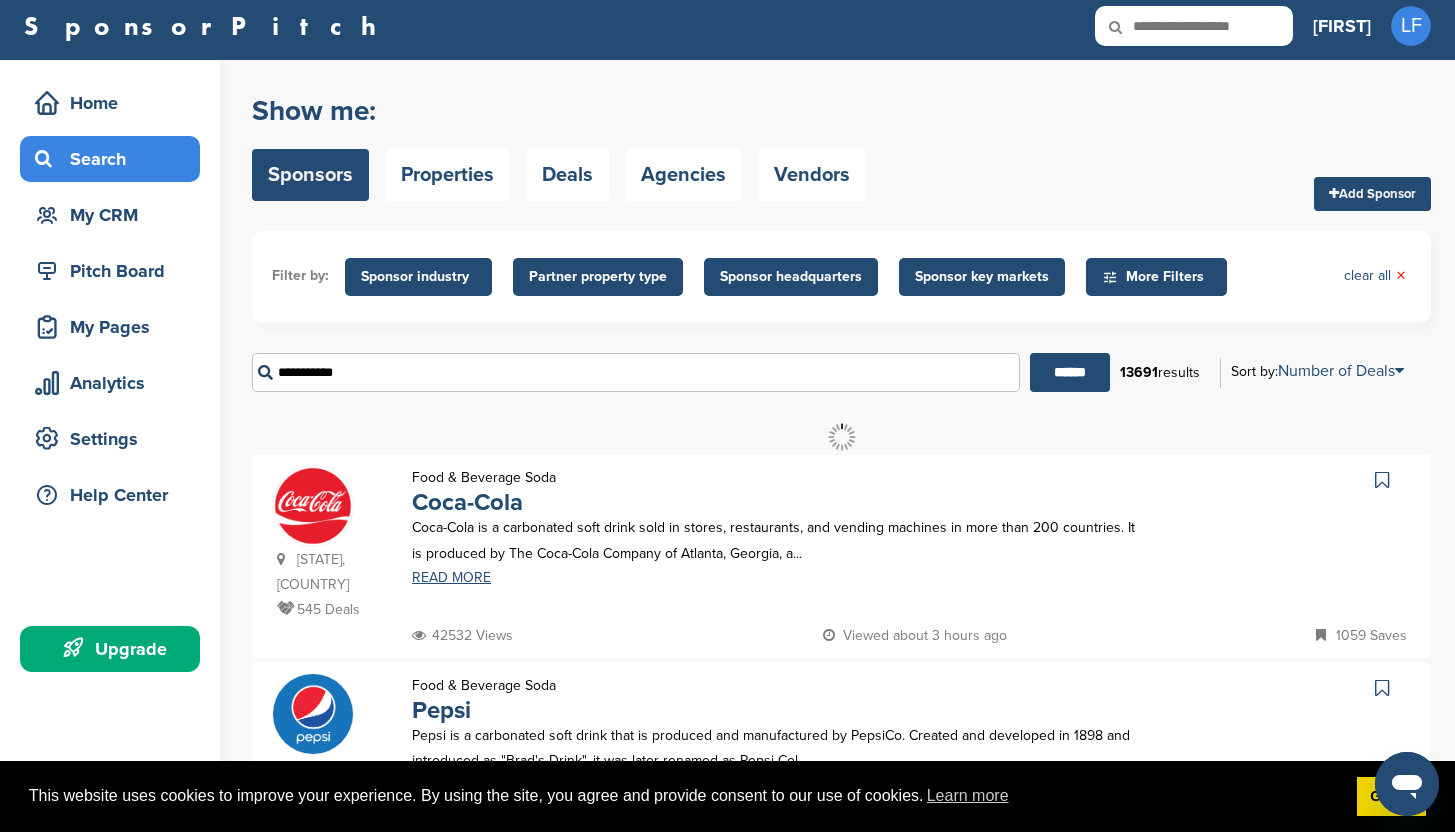 scroll, scrollTop: 0, scrollLeft: 0, axis: both 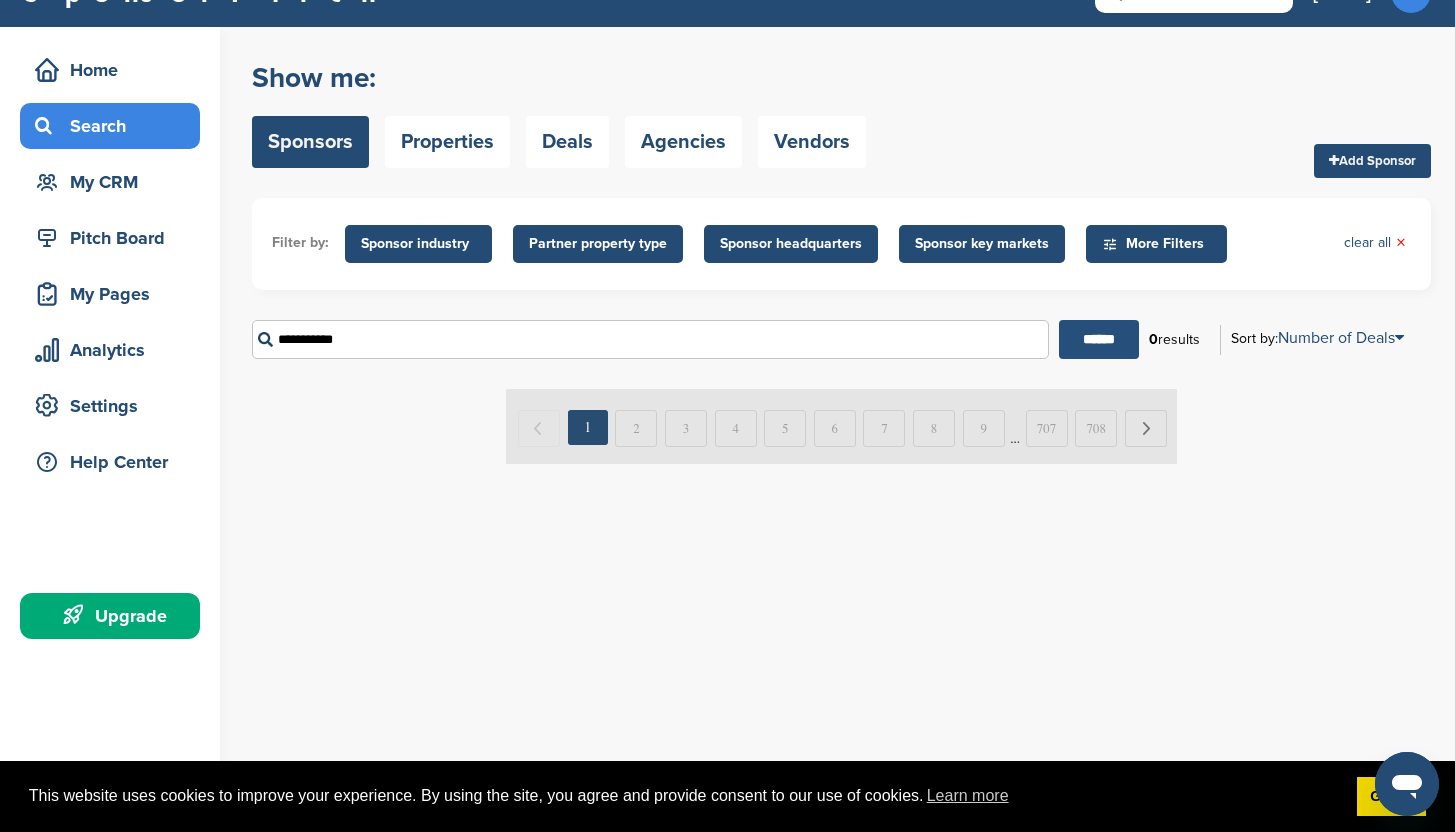 click on "******" at bounding box center [1099, 339] 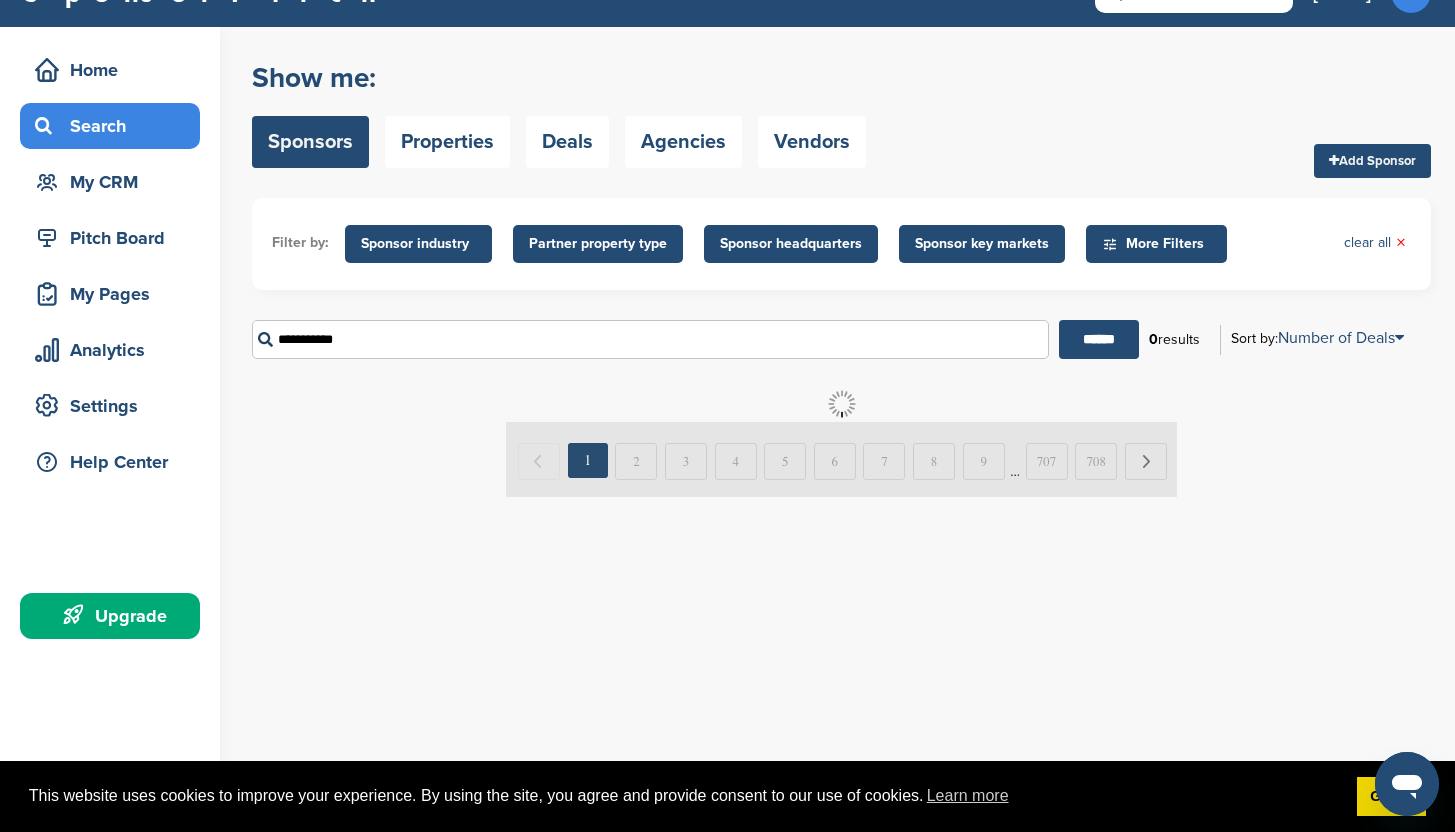 scroll, scrollTop: 0, scrollLeft: 0, axis: both 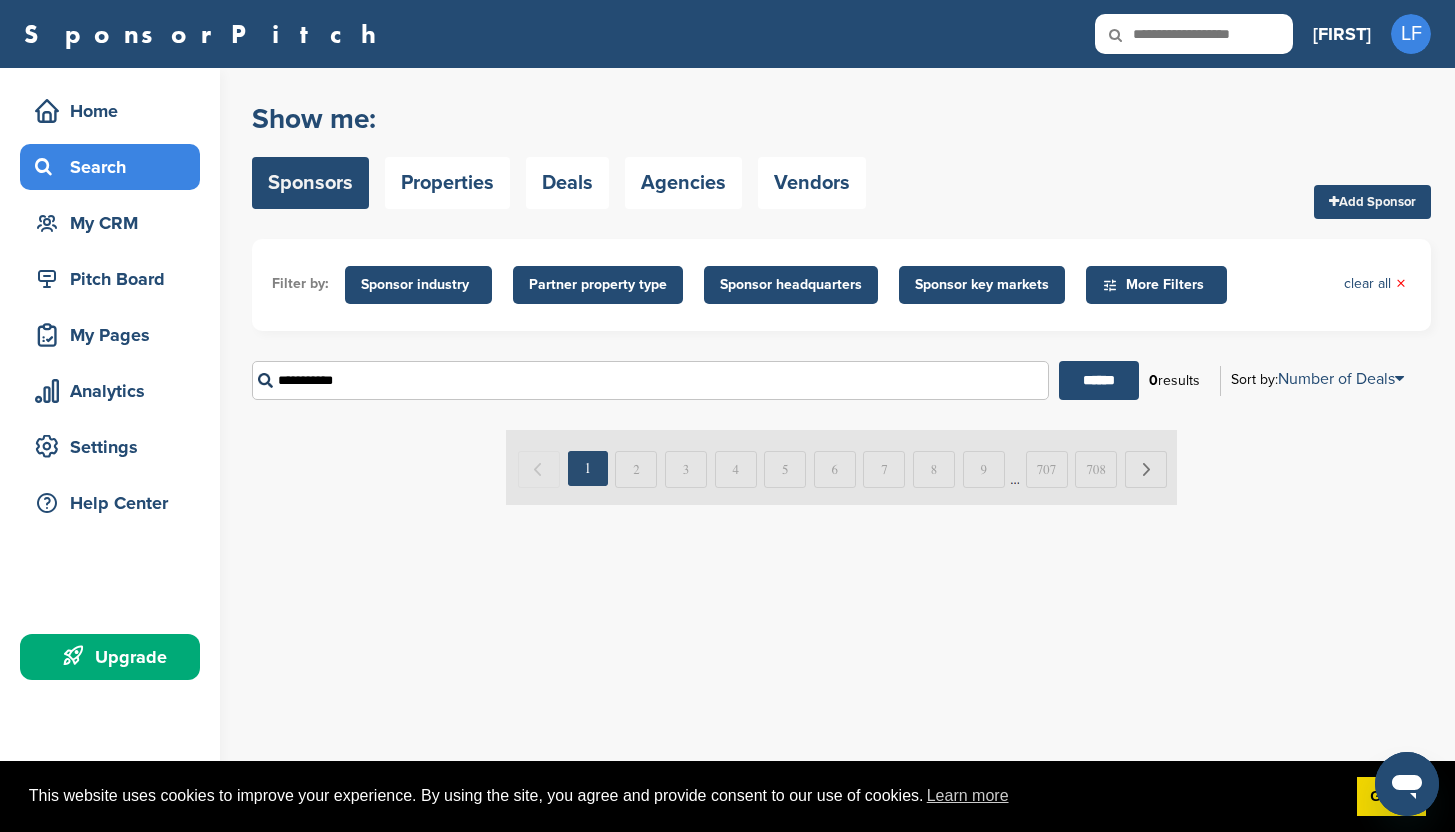 click on "**********" at bounding box center (650, 380) 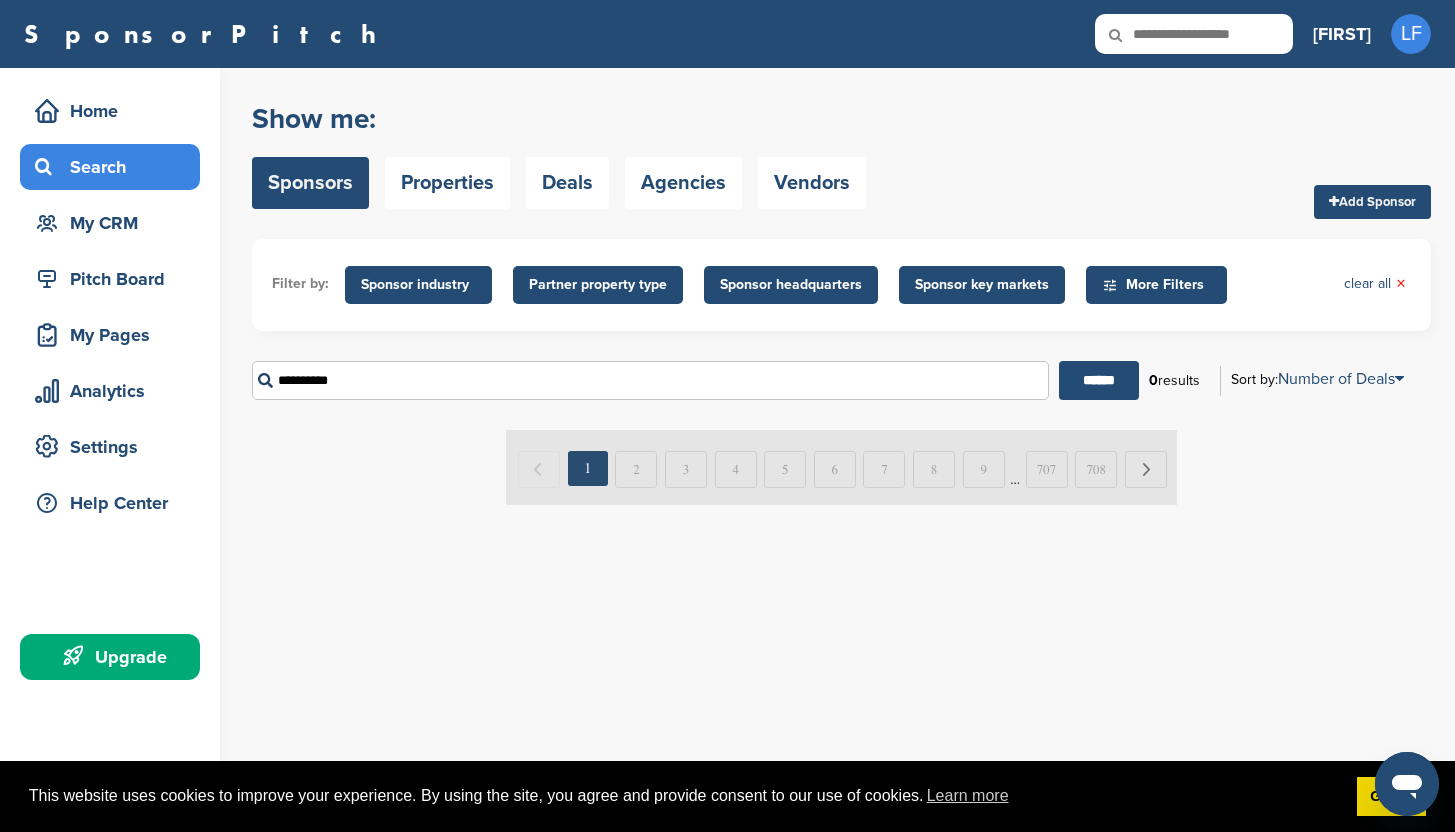 type on "**********" 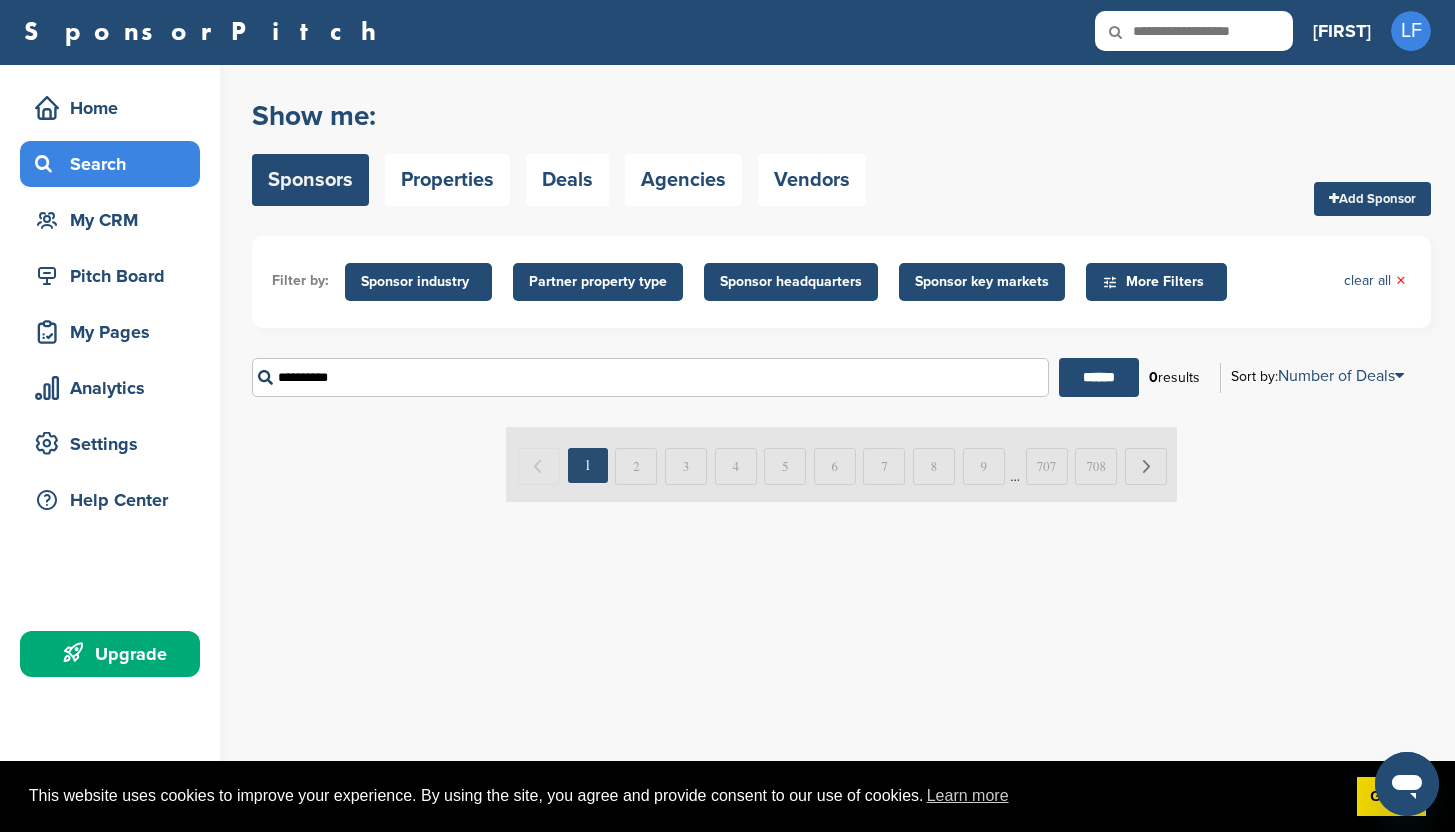 scroll, scrollTop: 4, scrollLeft: 0, axis: vertical 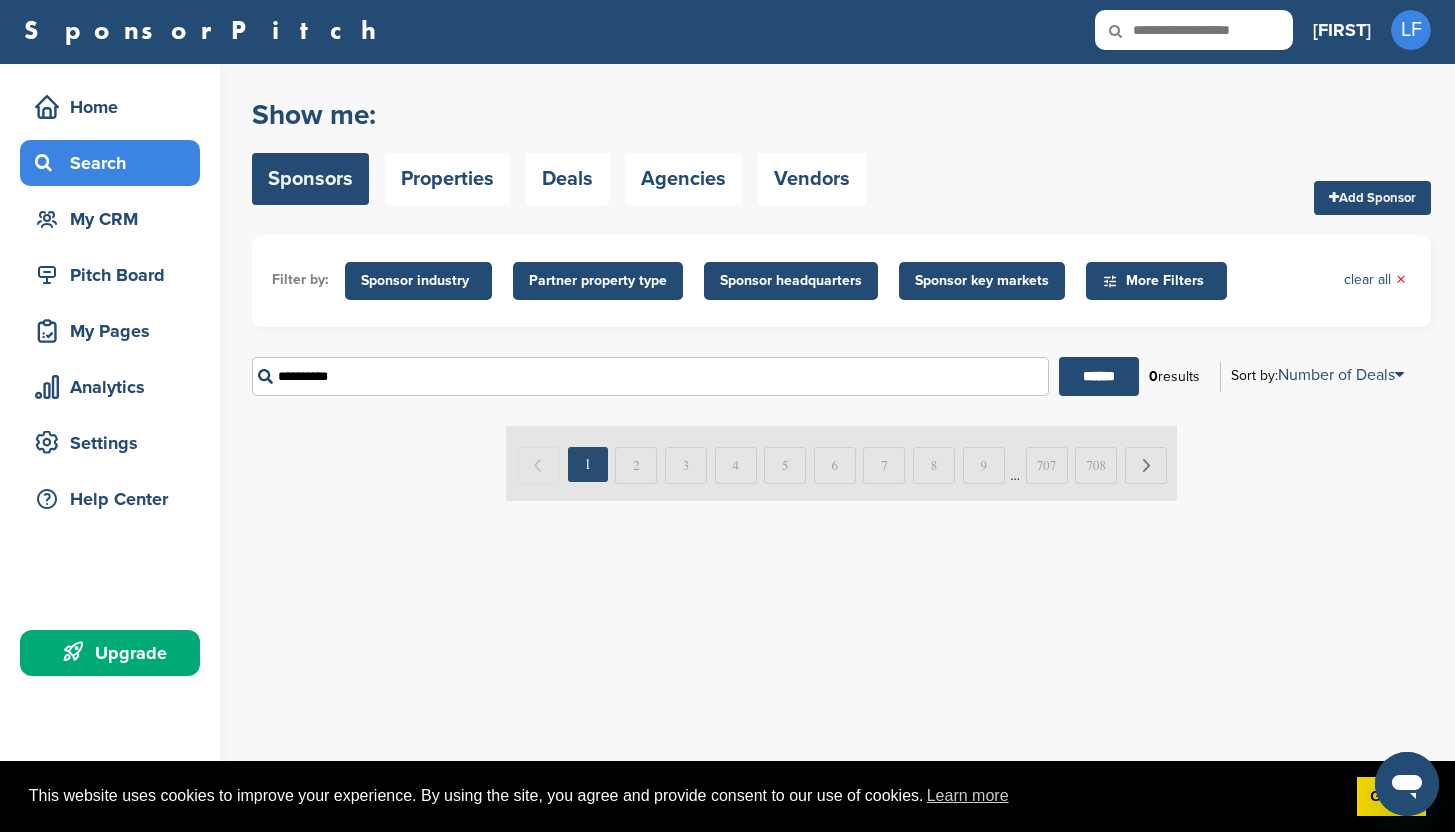 drag, startPoint x: 367, startPoint y: 378, endPoint x: 238, endPoint y: 374, distance: 129.062 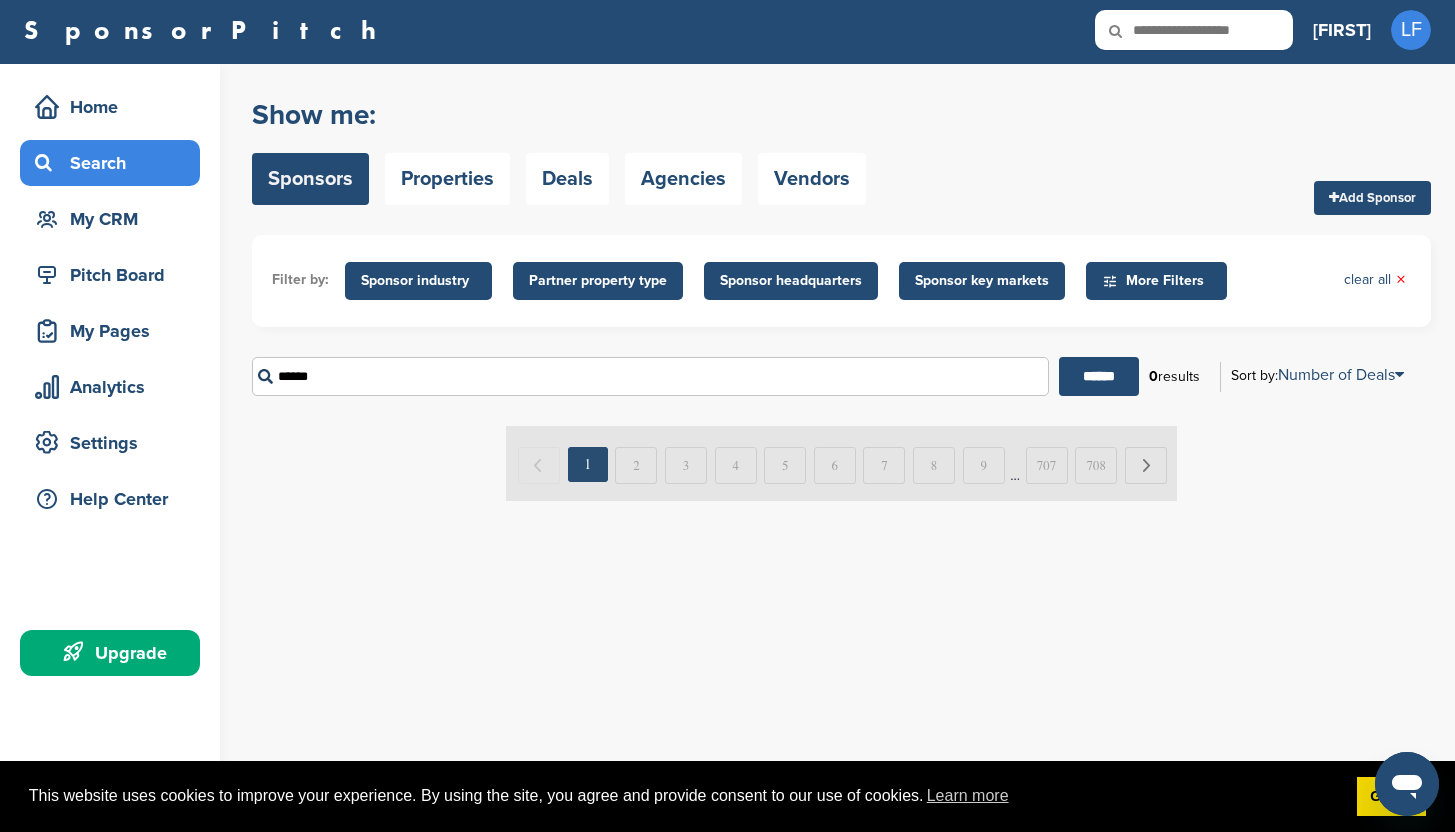 type on "******" 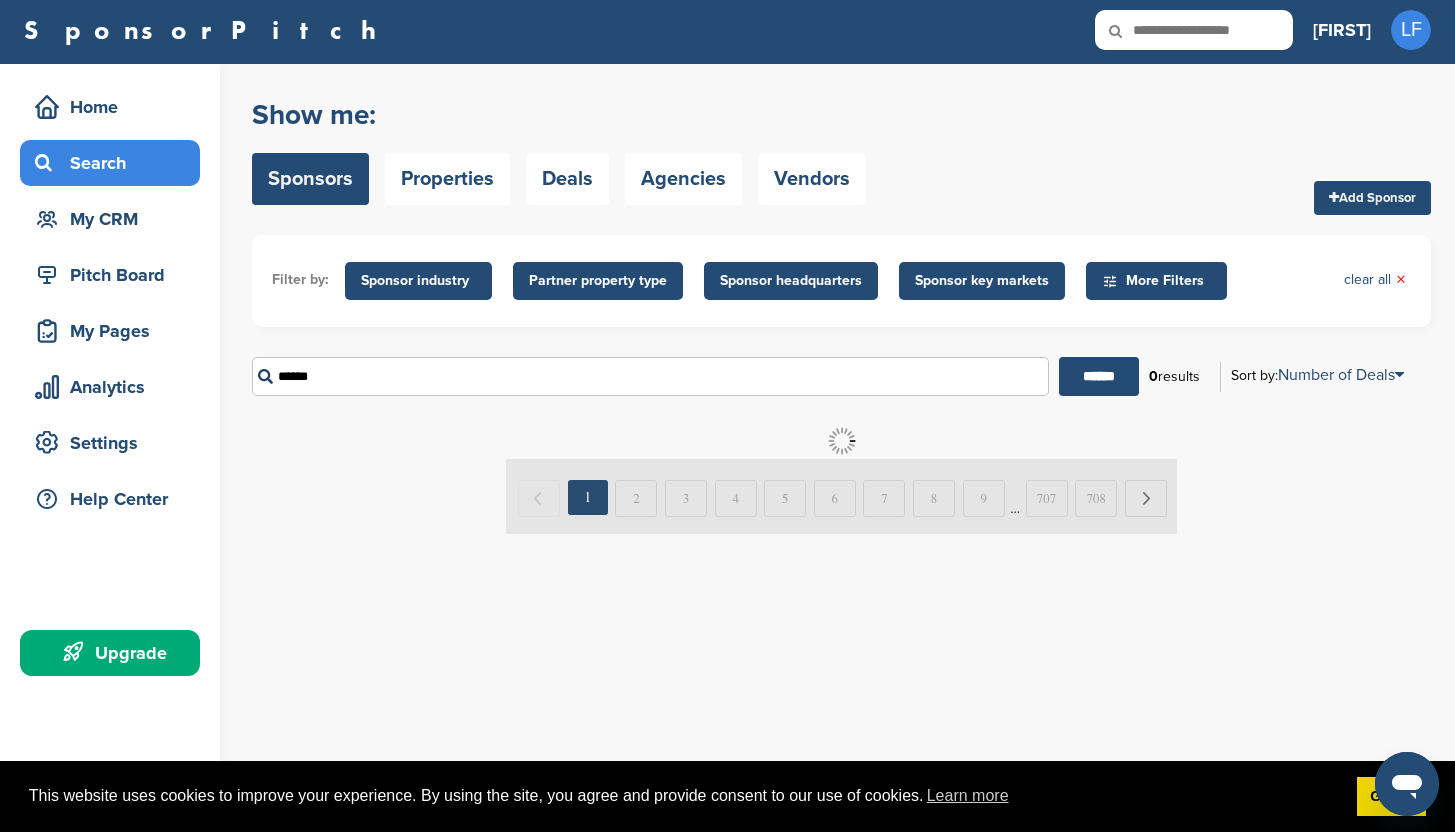 scroll, scrollTop: 0, scrollLeft: 0, axis: both 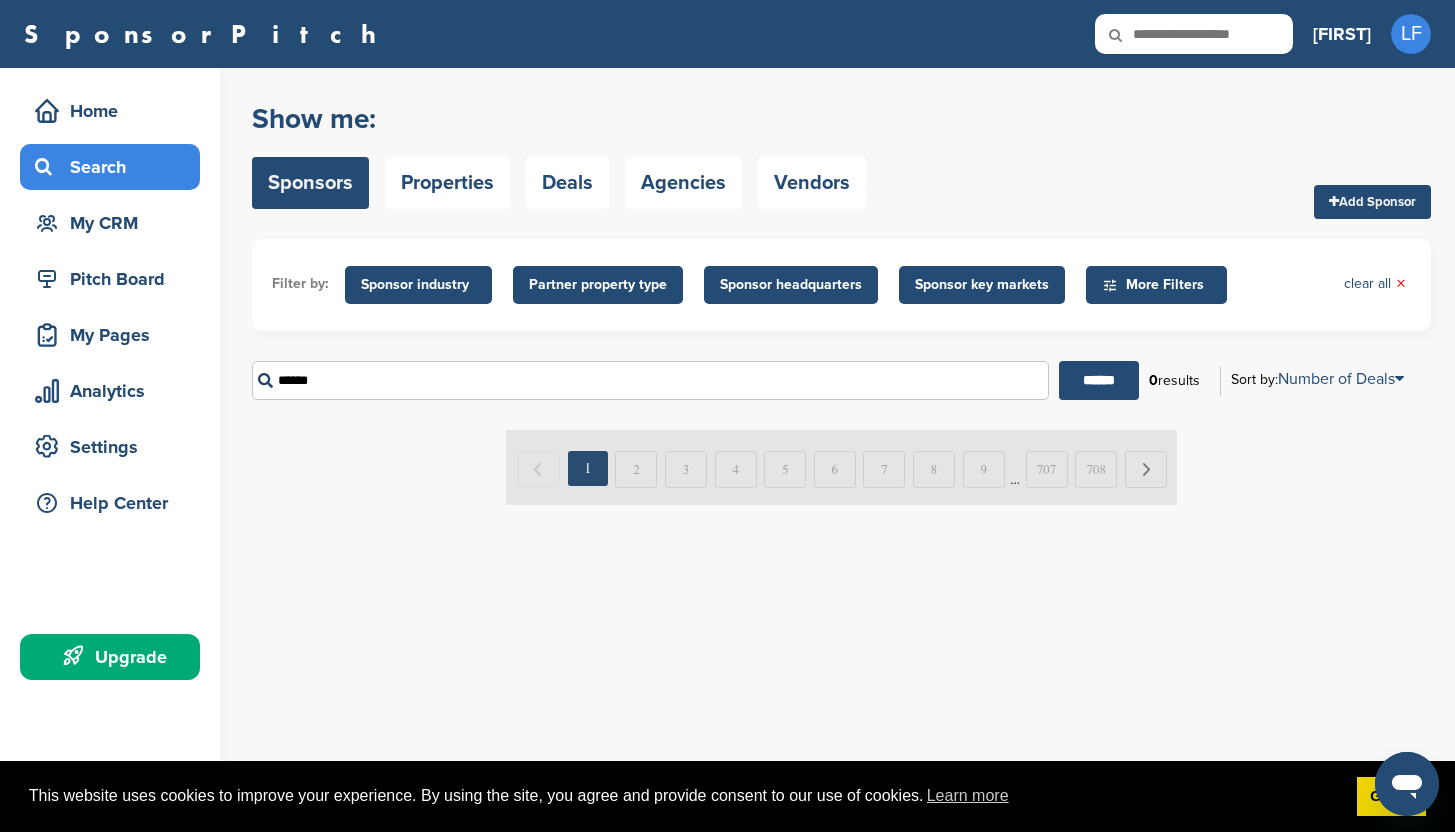 drag, startPoint x: 348, startPoint y: 375, endPoint x: 245, endPoint y: 371, distance: 103.077644 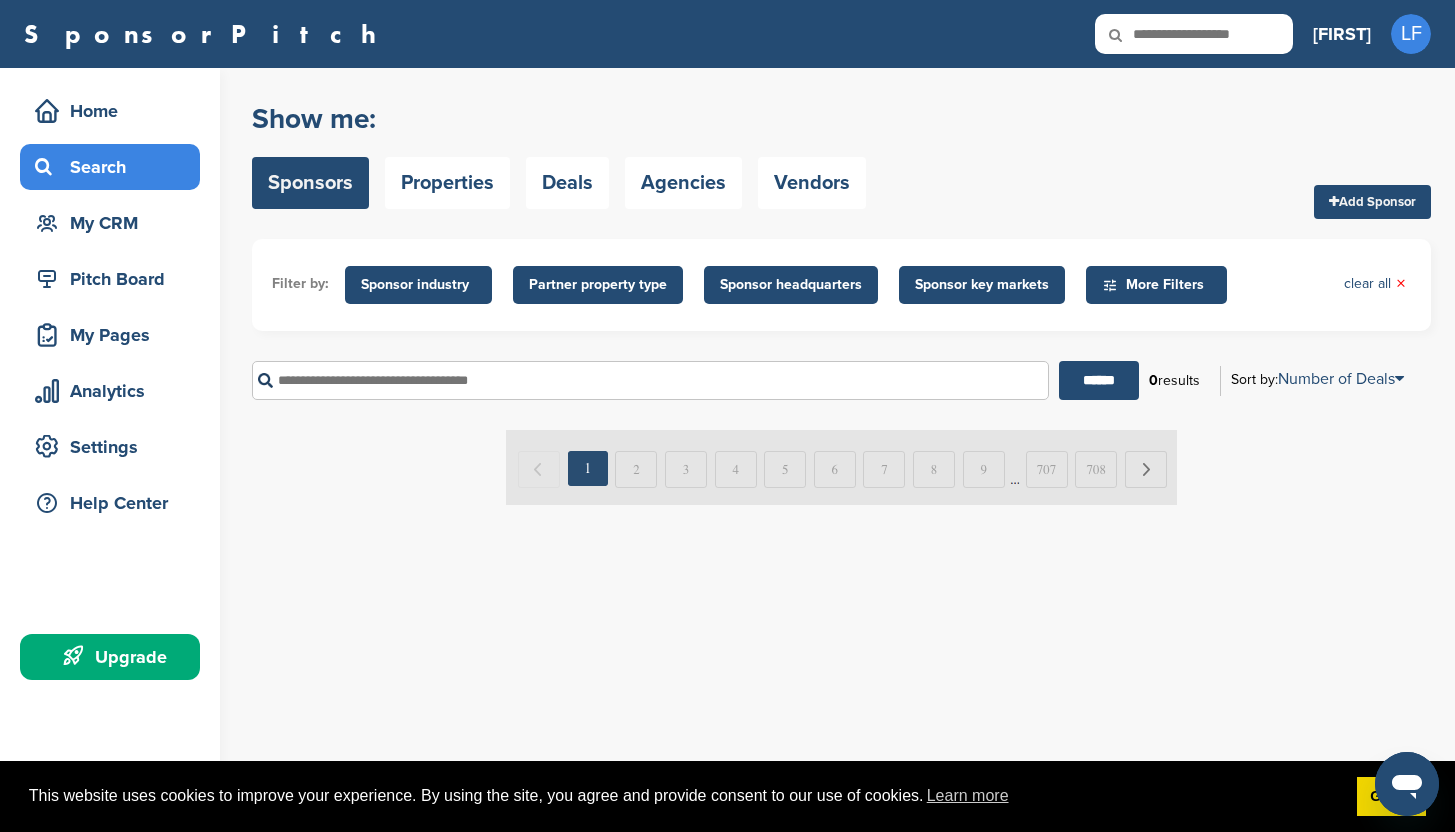 type 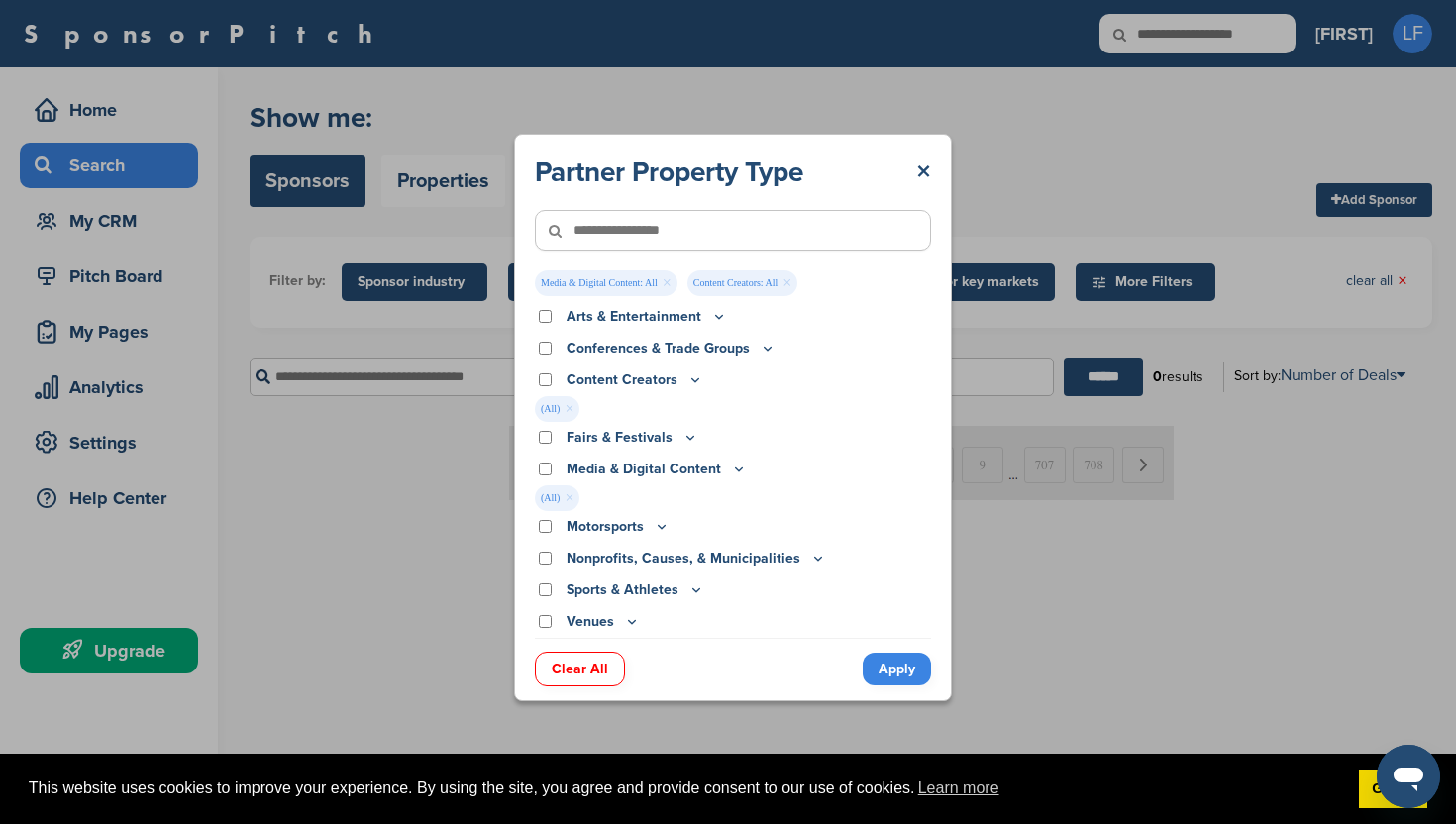 click on "Apply" at bounding box center [896, 669] 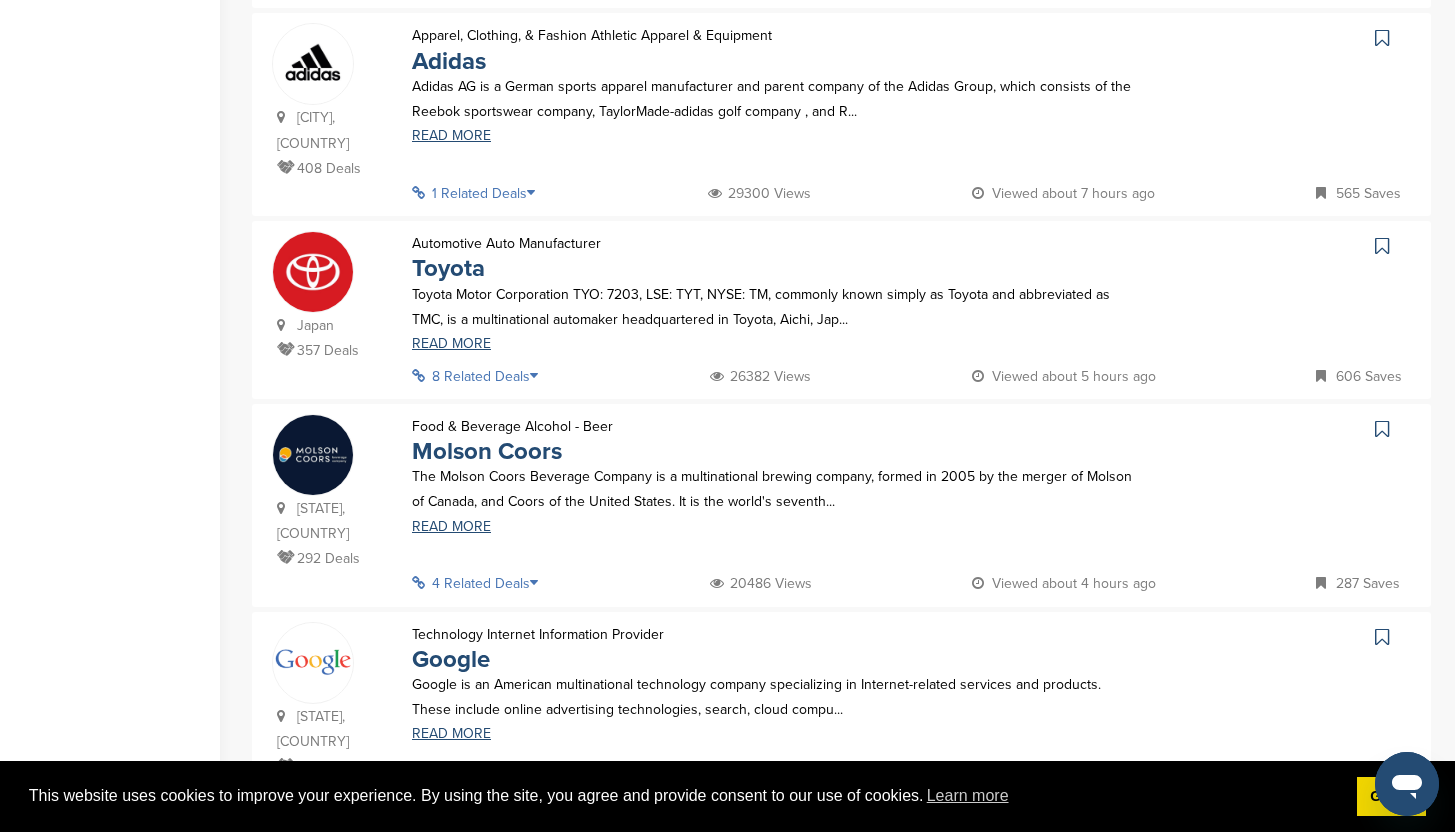scroll, scrollTop: 1086, scrollLeft: 0, axis: vertical 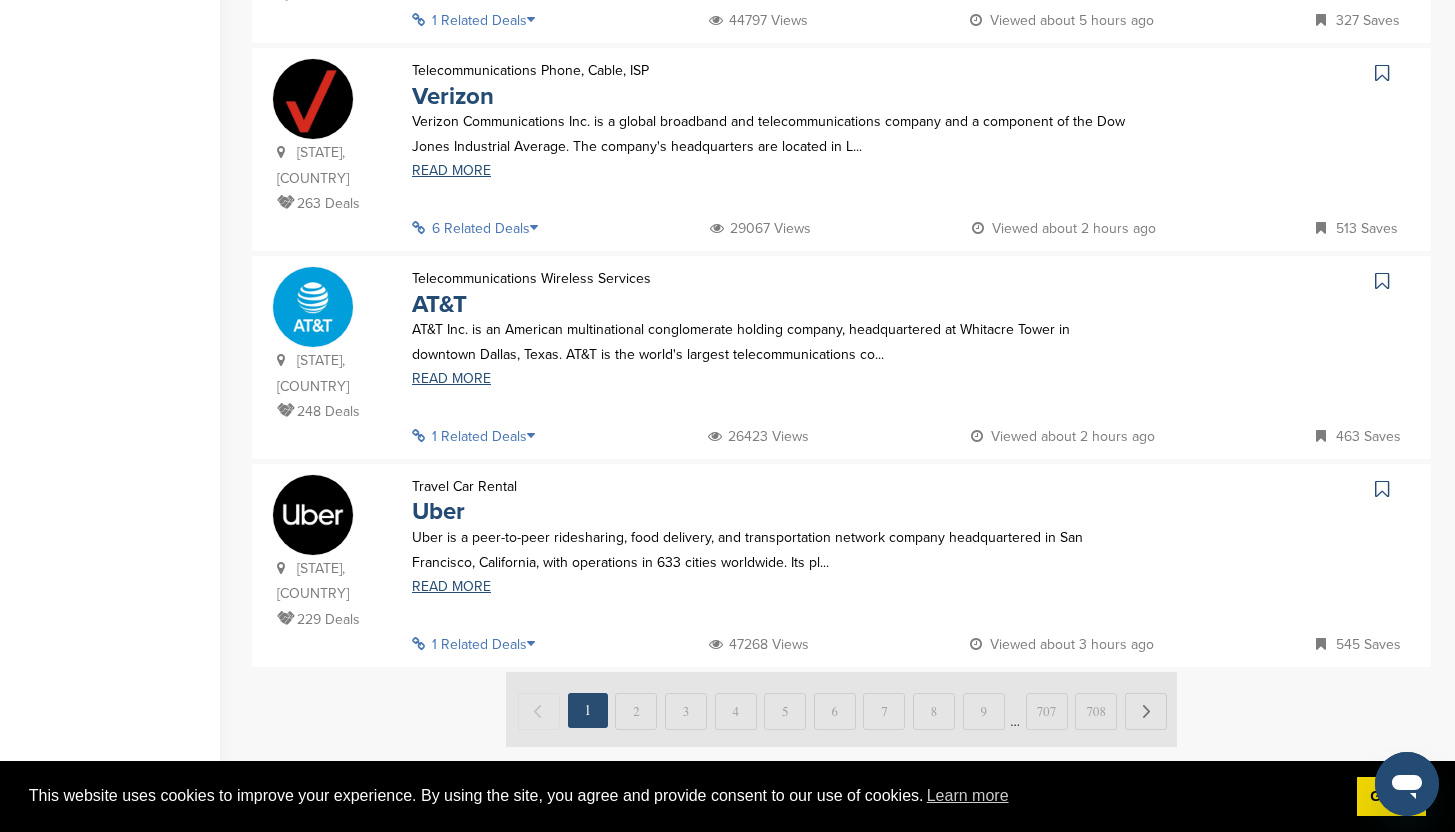 click at bounding box center (537, 644) 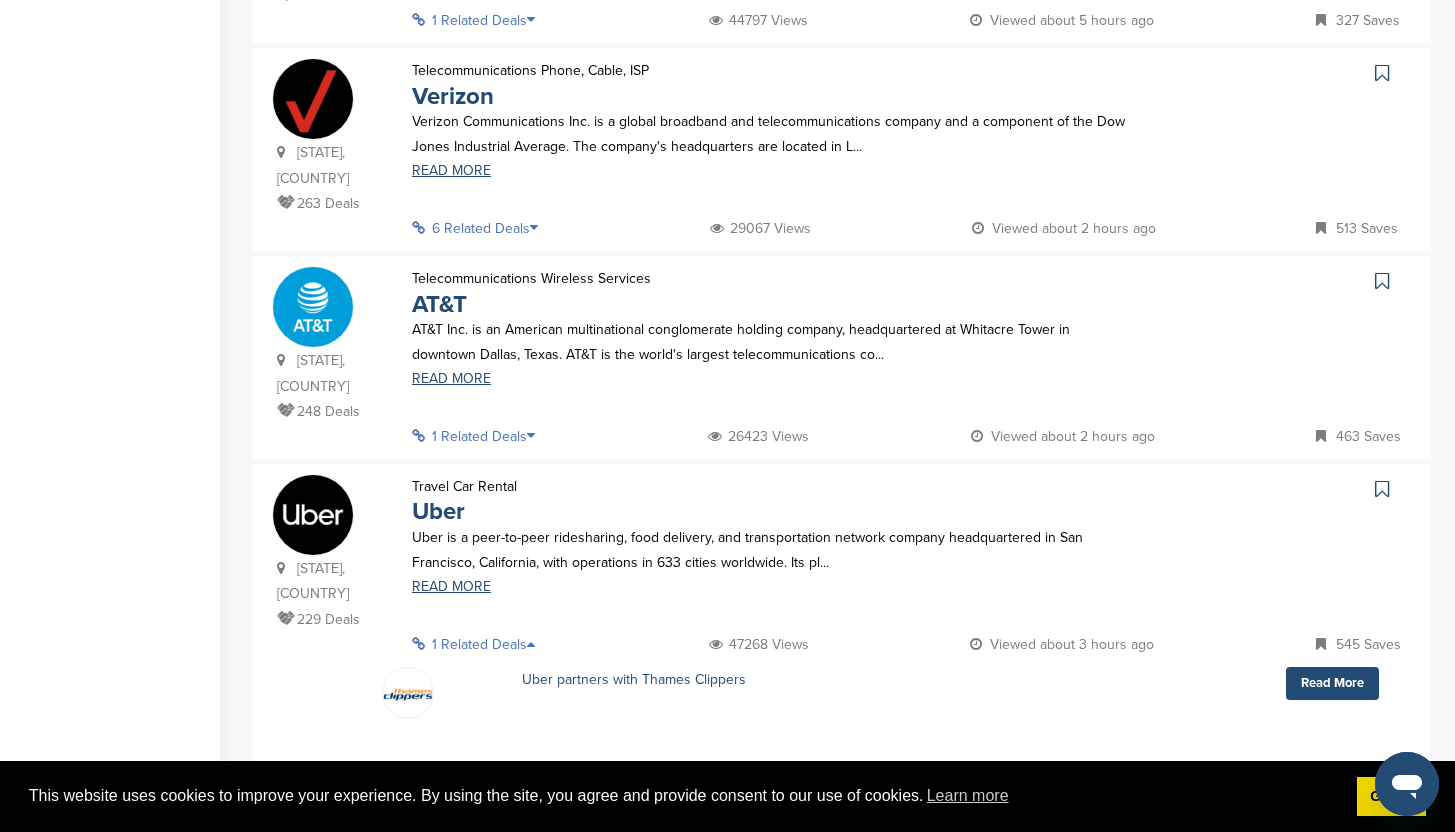 click at bounding box center (537, 644) 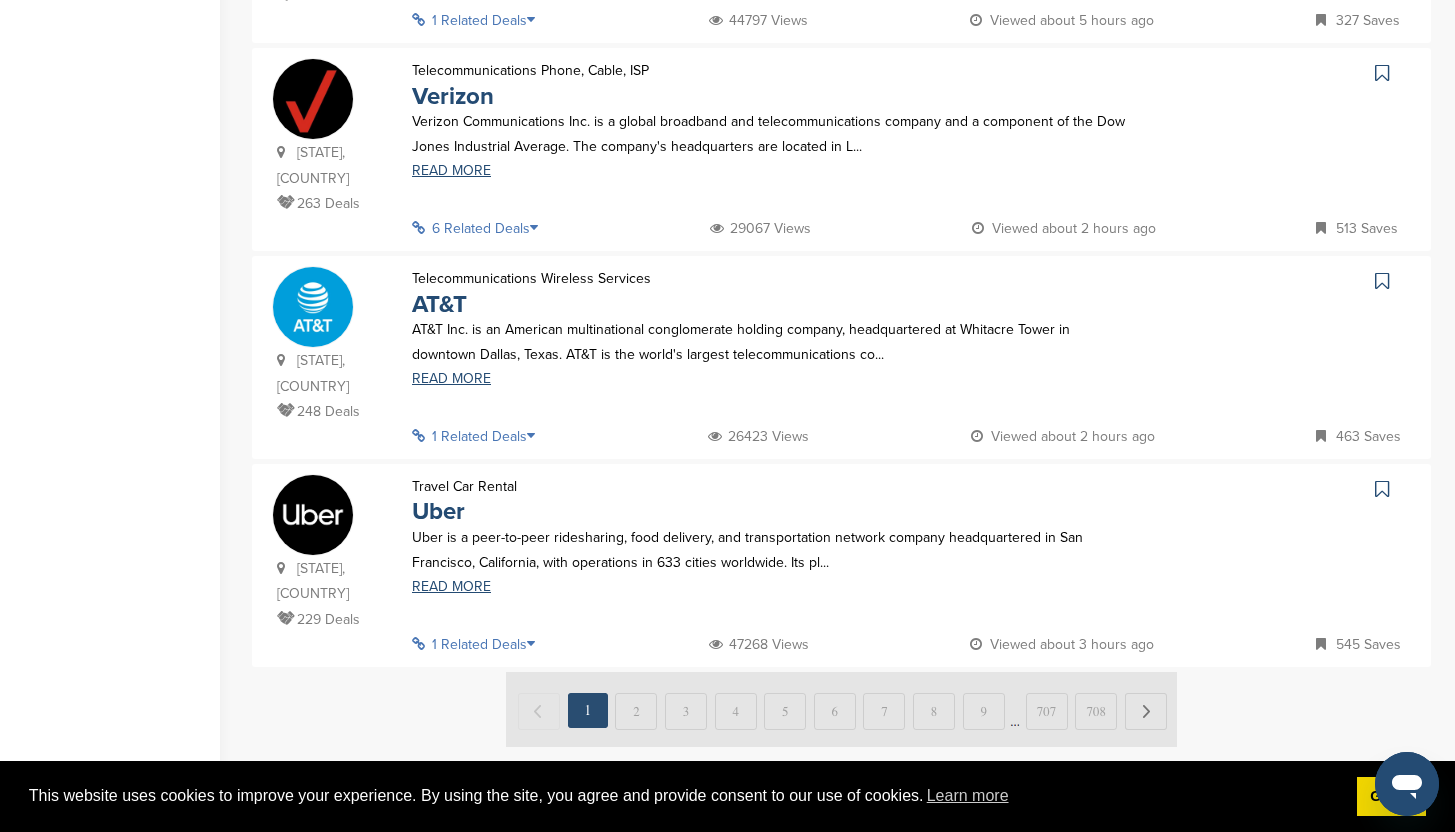 click on "1 Related Deals" at bounding box center (479, 436) 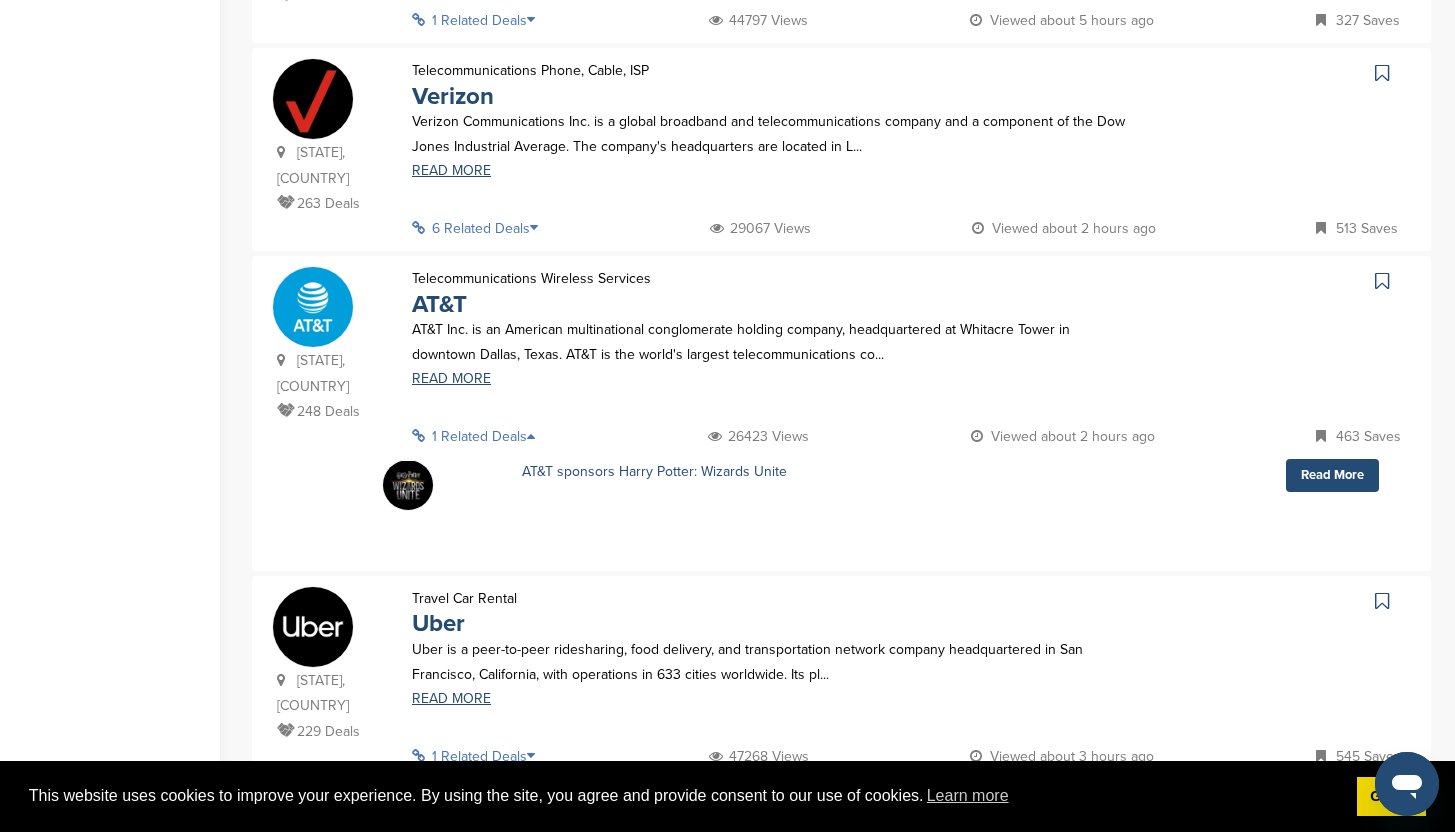 click at bounding box center (537, 436) 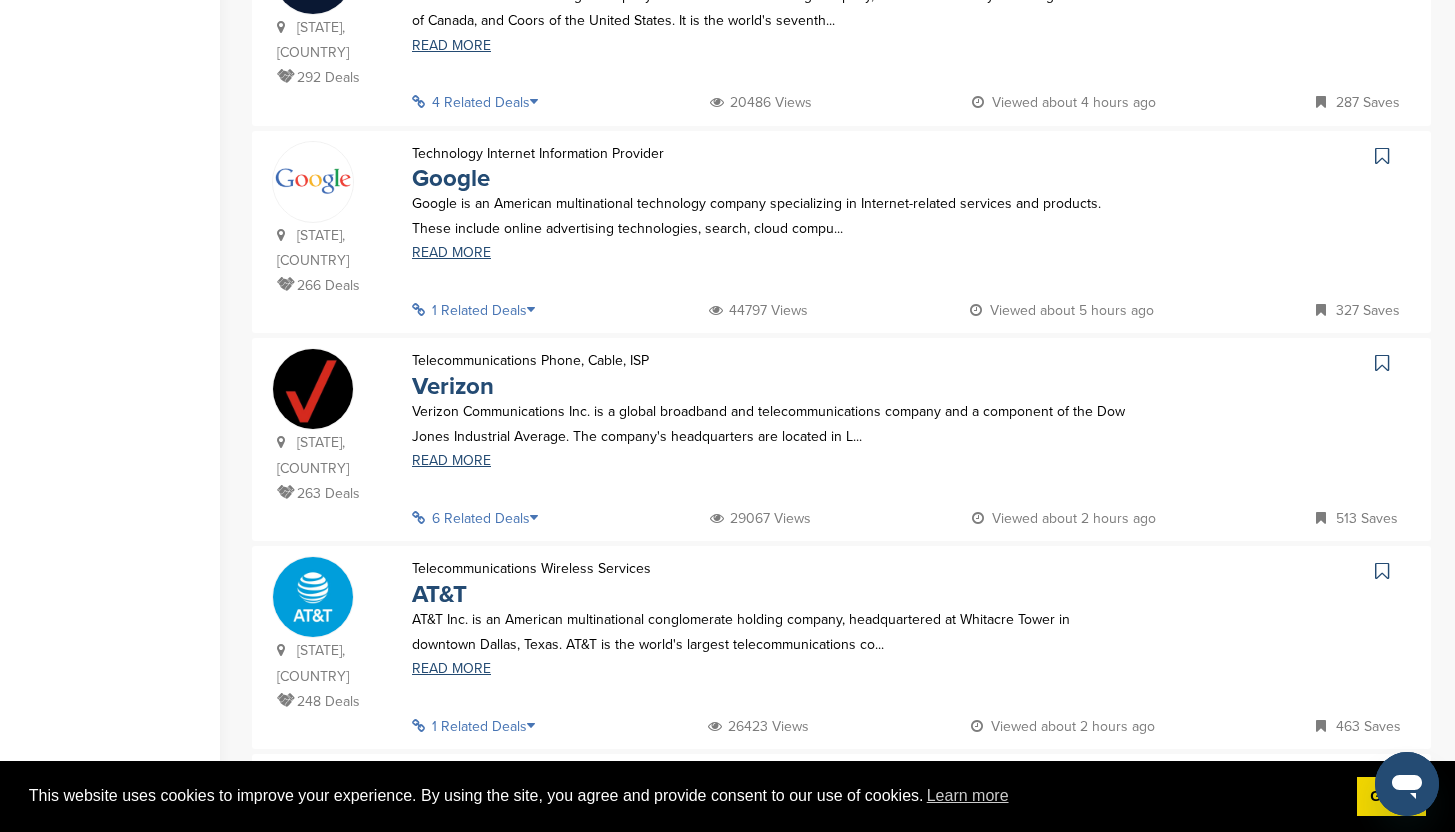 scroll, scrollTop: 1566, scrollLeft: 0, axis: vertical 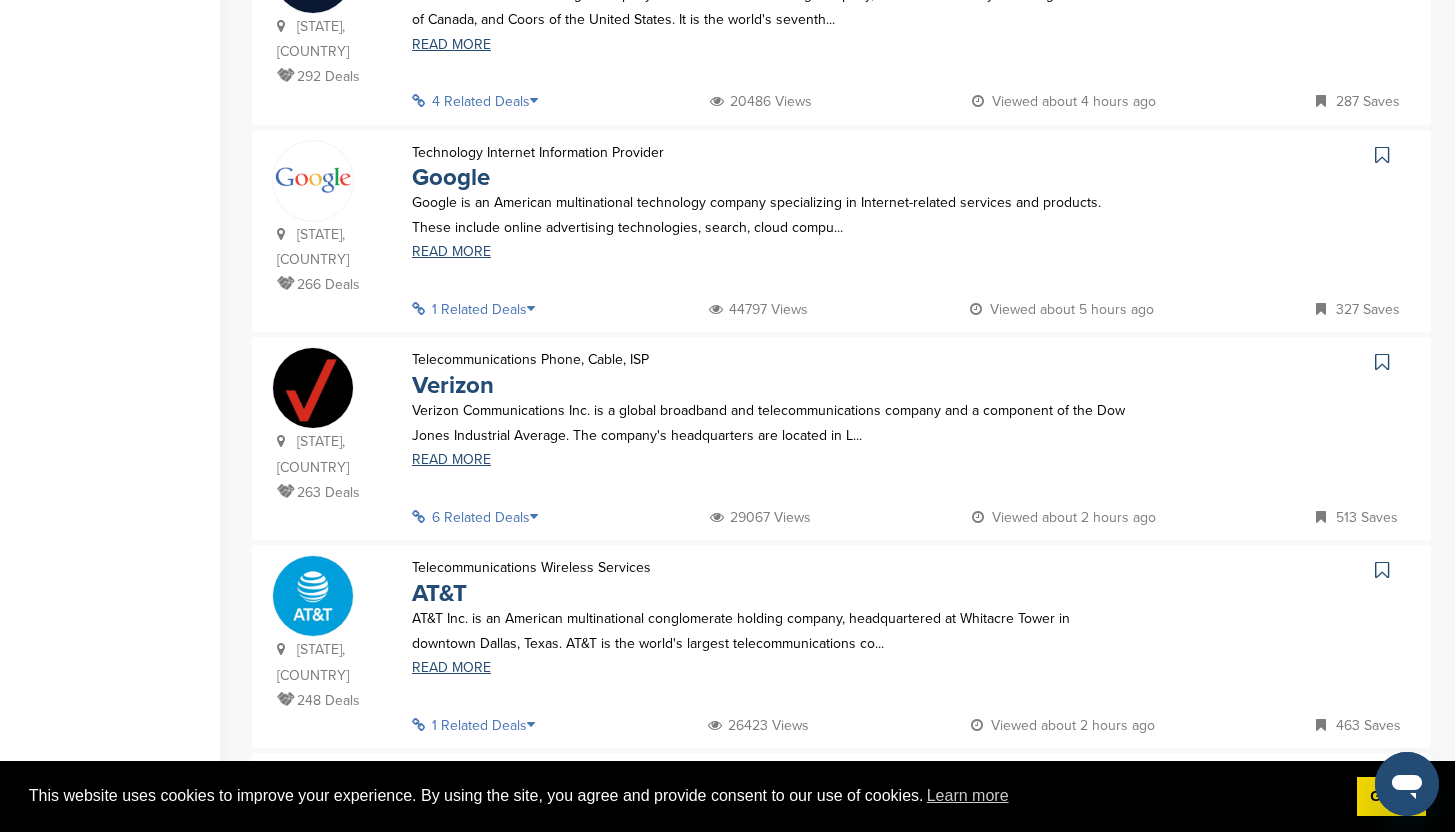 click at bounding box center [537, 725] 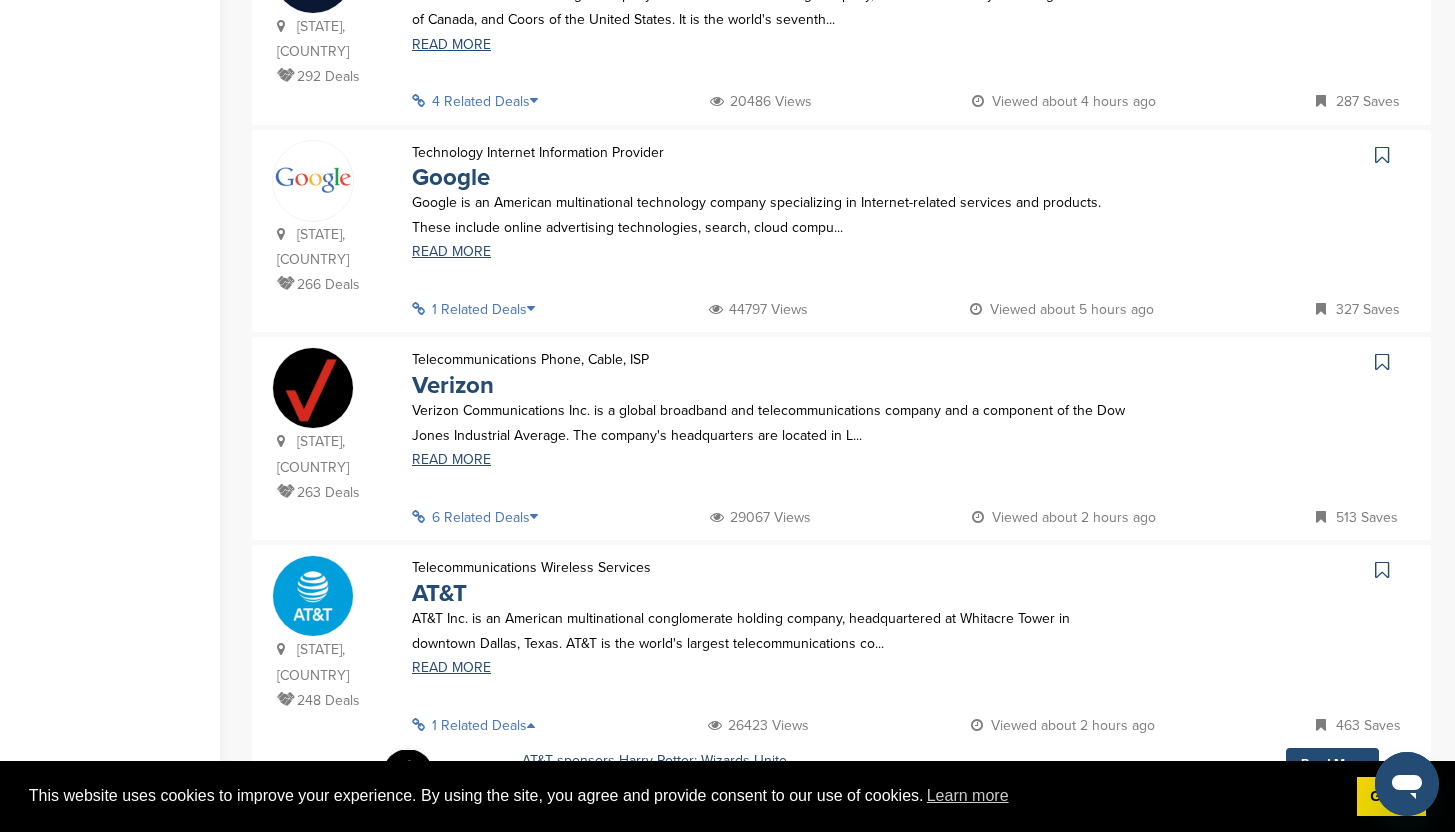 click at bounding box center [537, 725] 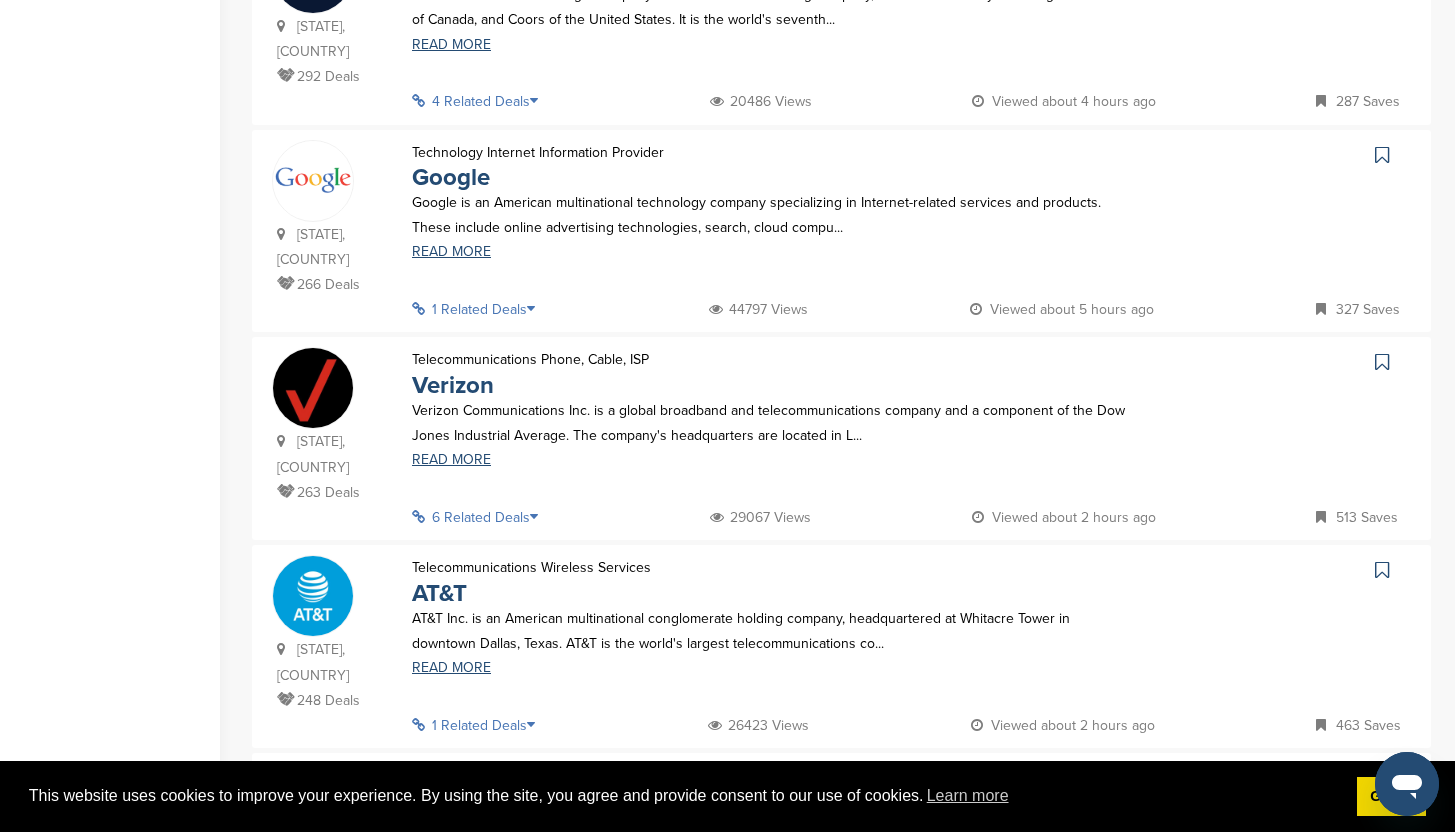 click on "6 Related Deals" at bounding box center [481, 517] 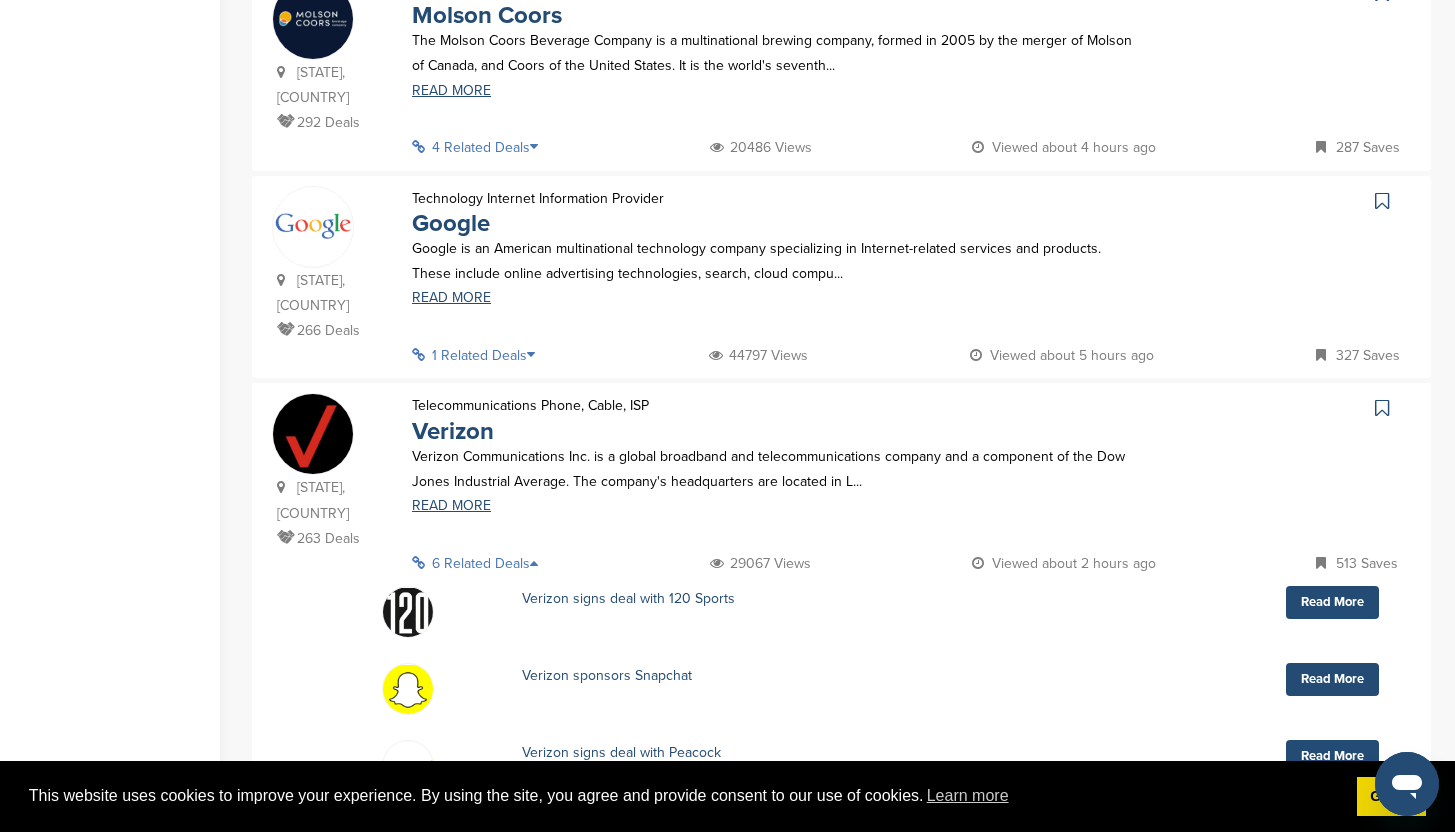 scroll, scrollTop: 1551, scrollLeft: 0, axis: vertical 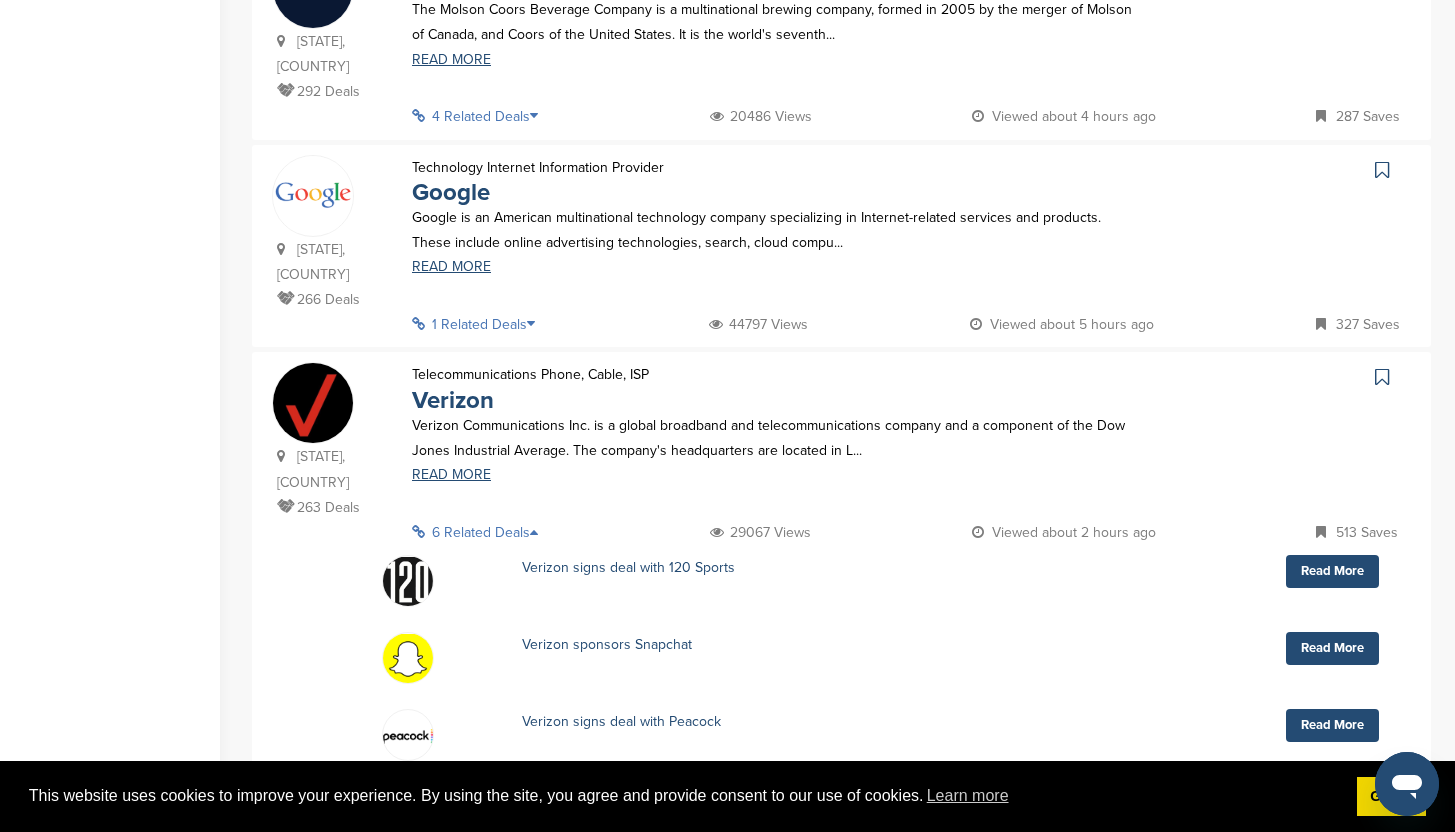 click at bounding box center (540, 532) 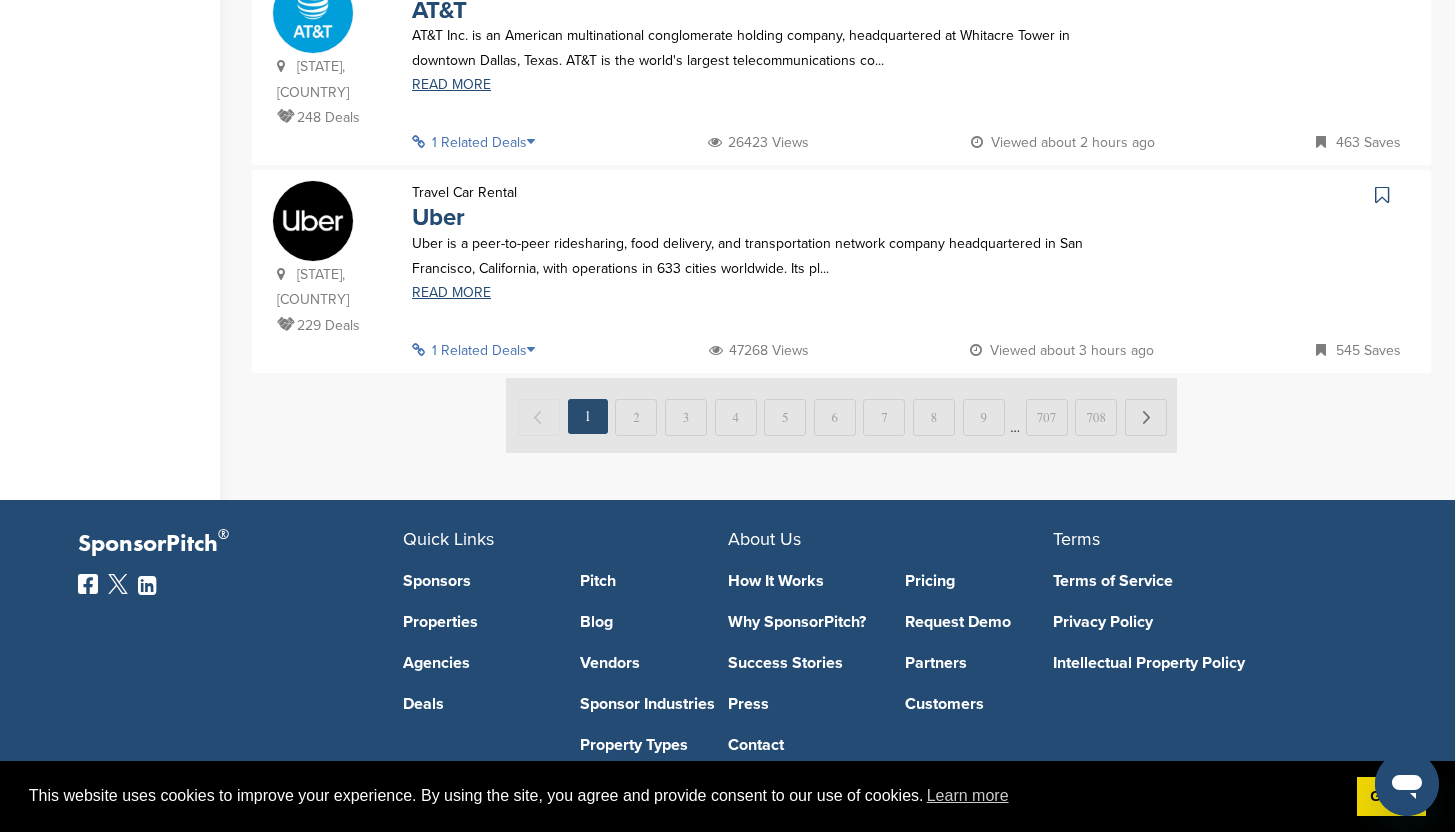 scroll, scrollTop: 2148, scrollLeft: 0, axis: vertical 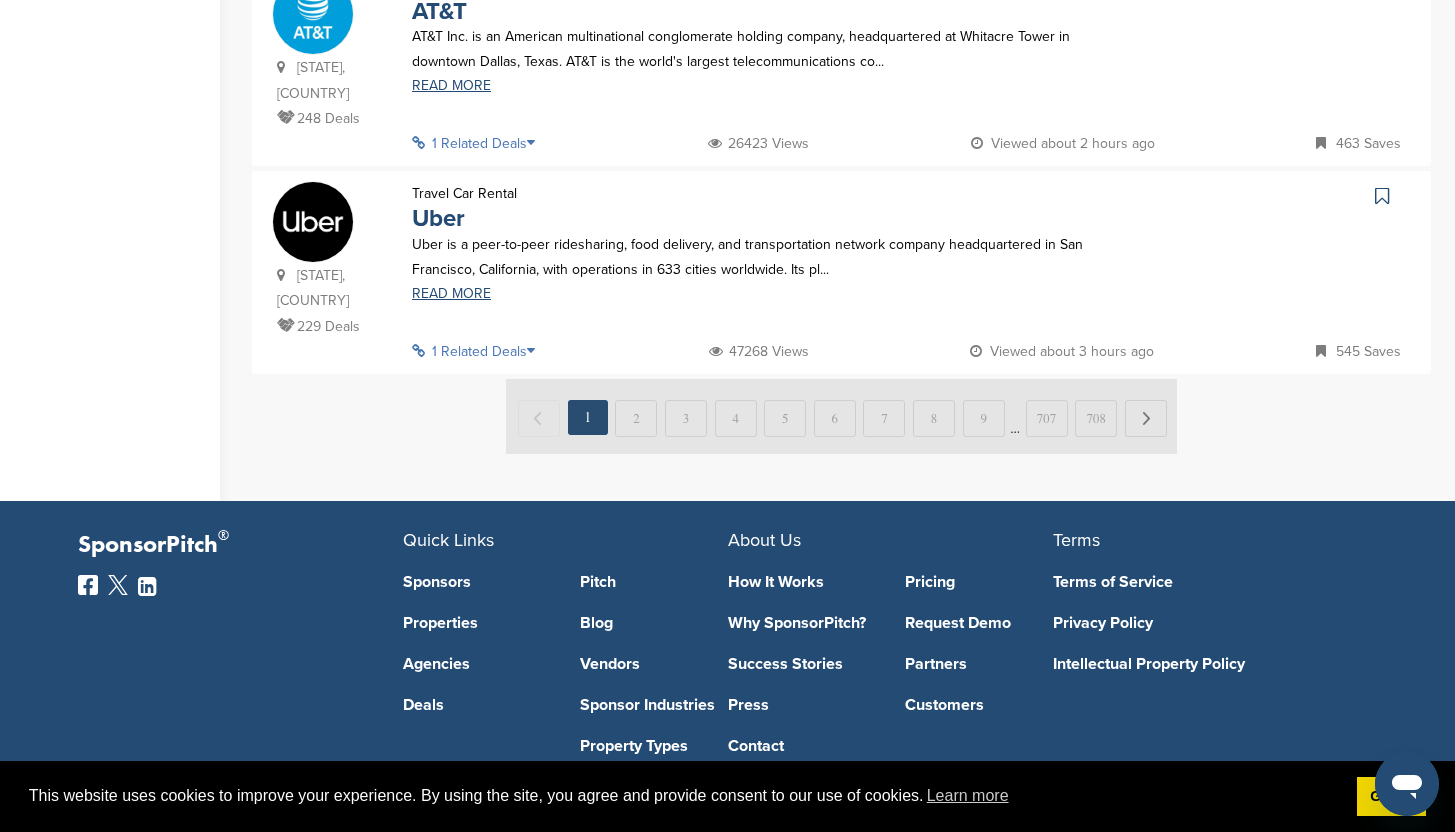 click at bounding box center (841, 416) 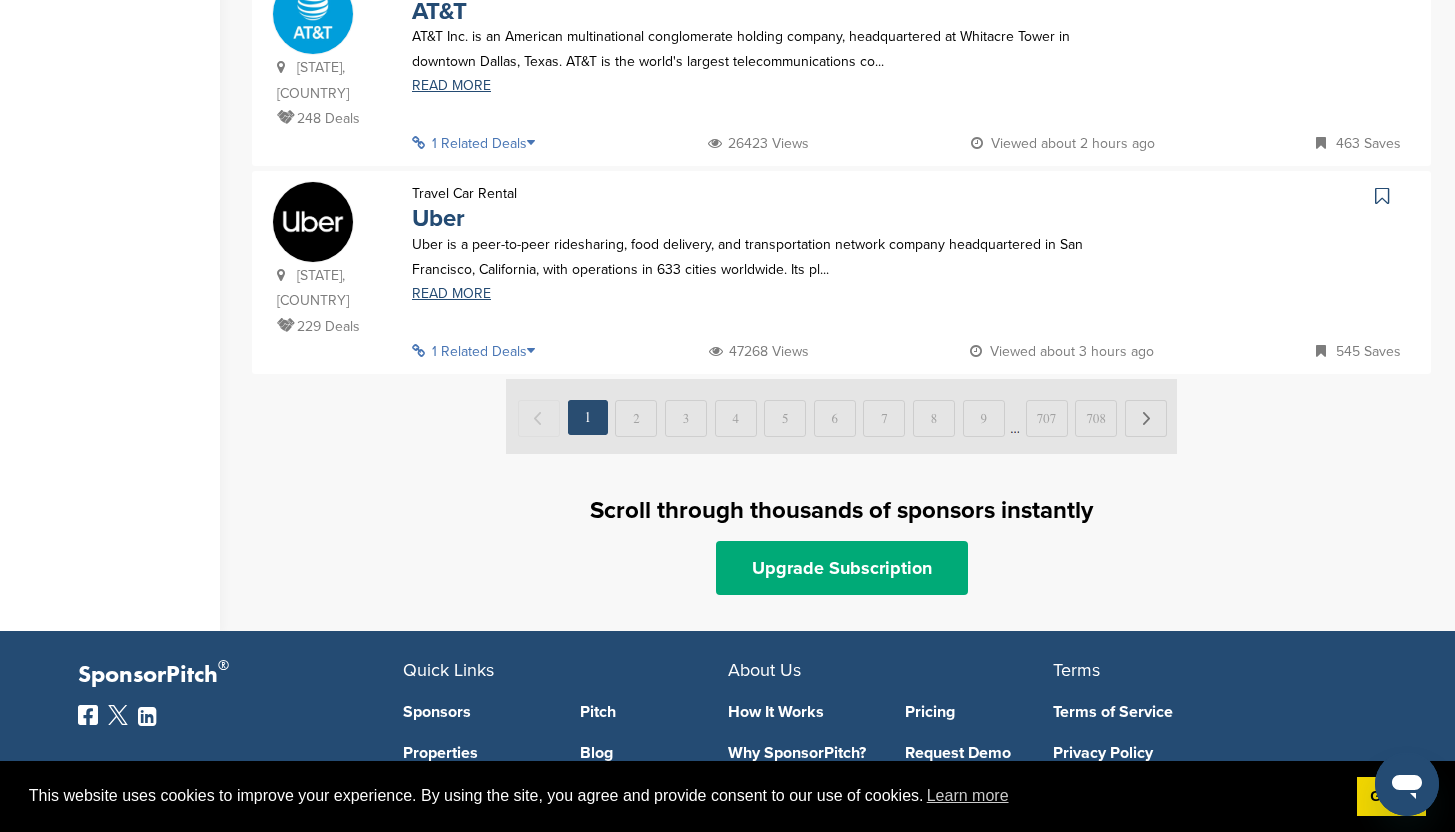 click at bounding box center [841, 416] 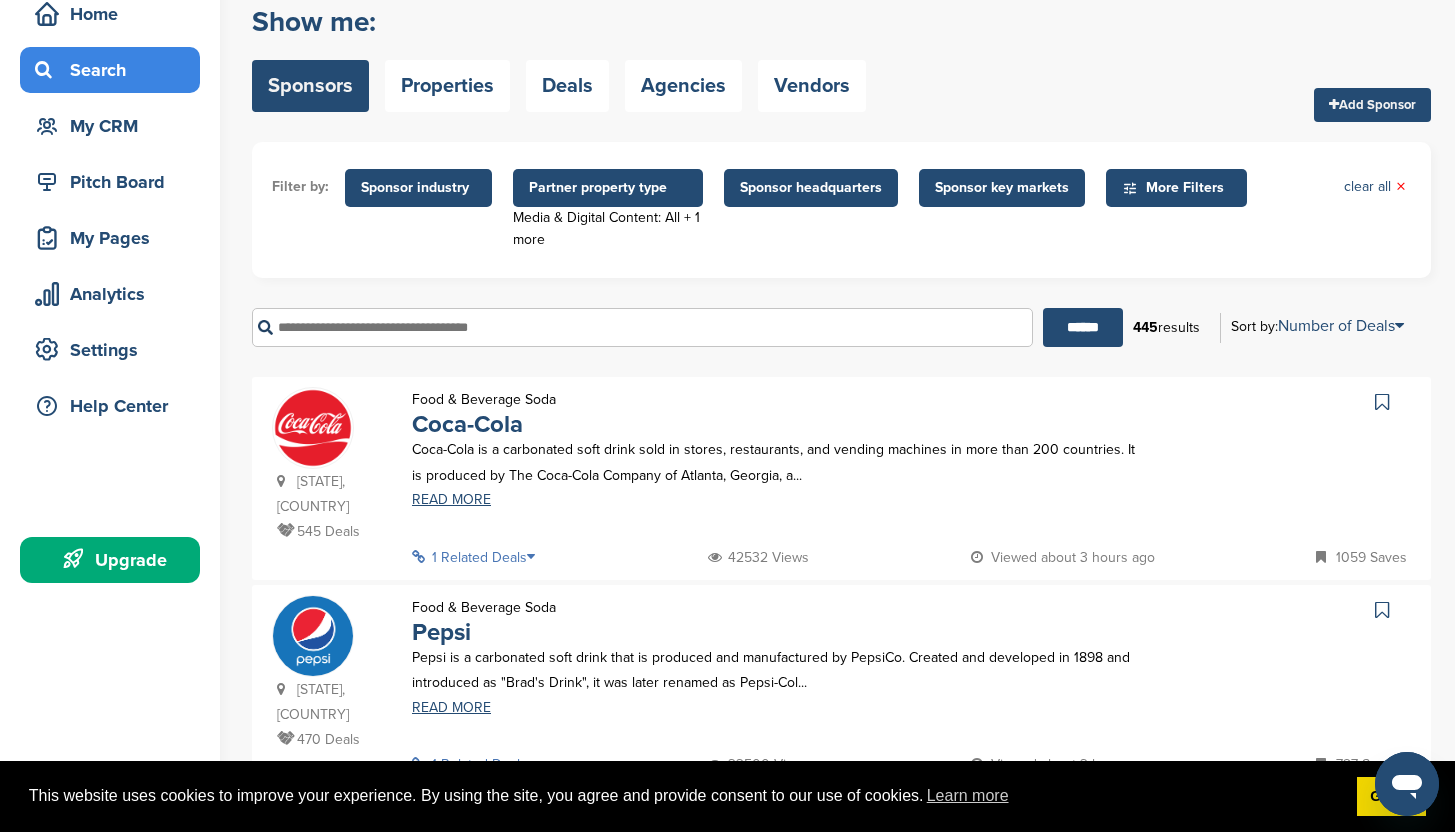 scroll, scrollTop: 86, scrollLeft: 0, axis: vertical 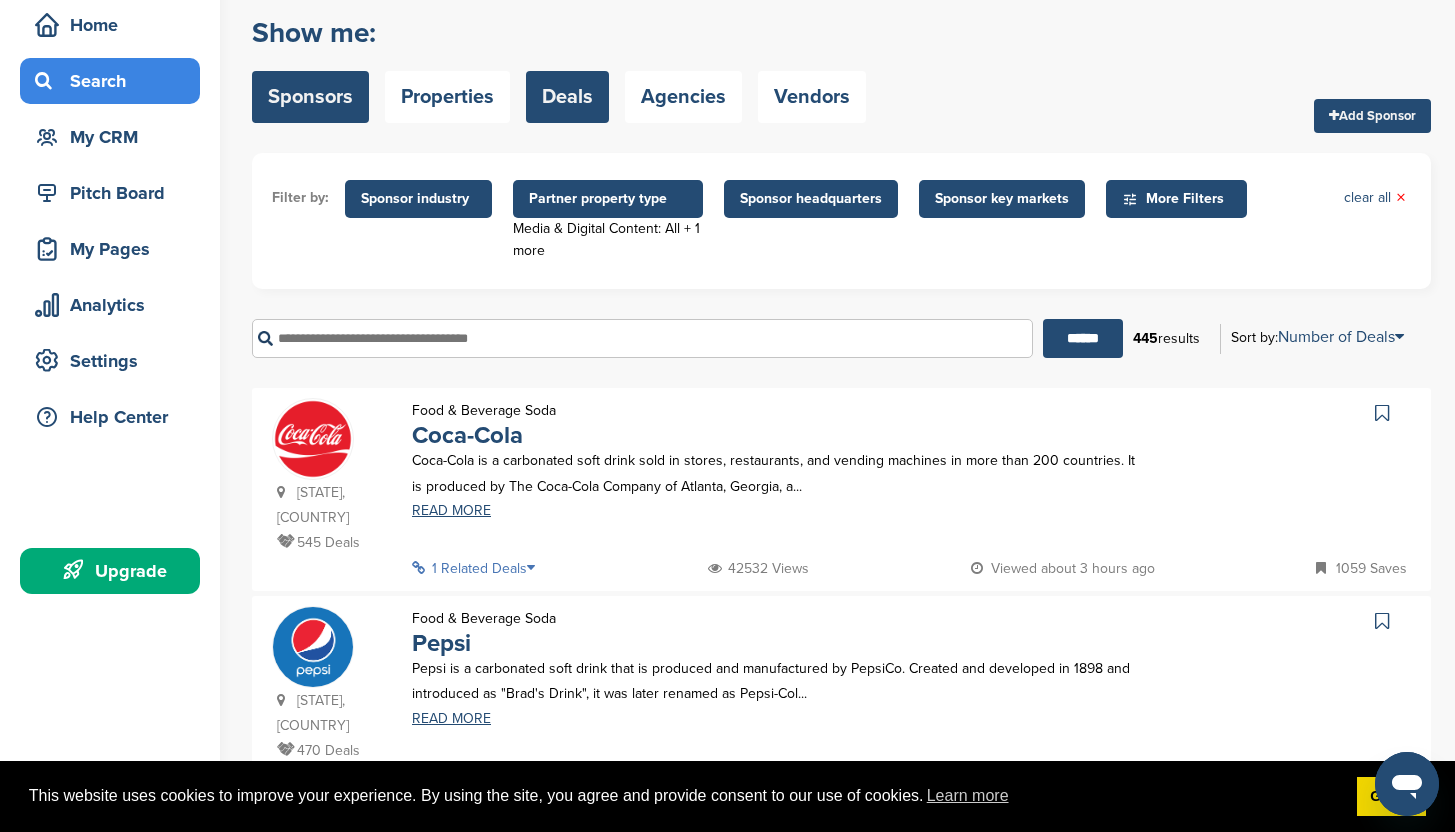 click on "Deals" at bounding box center (567, 97) 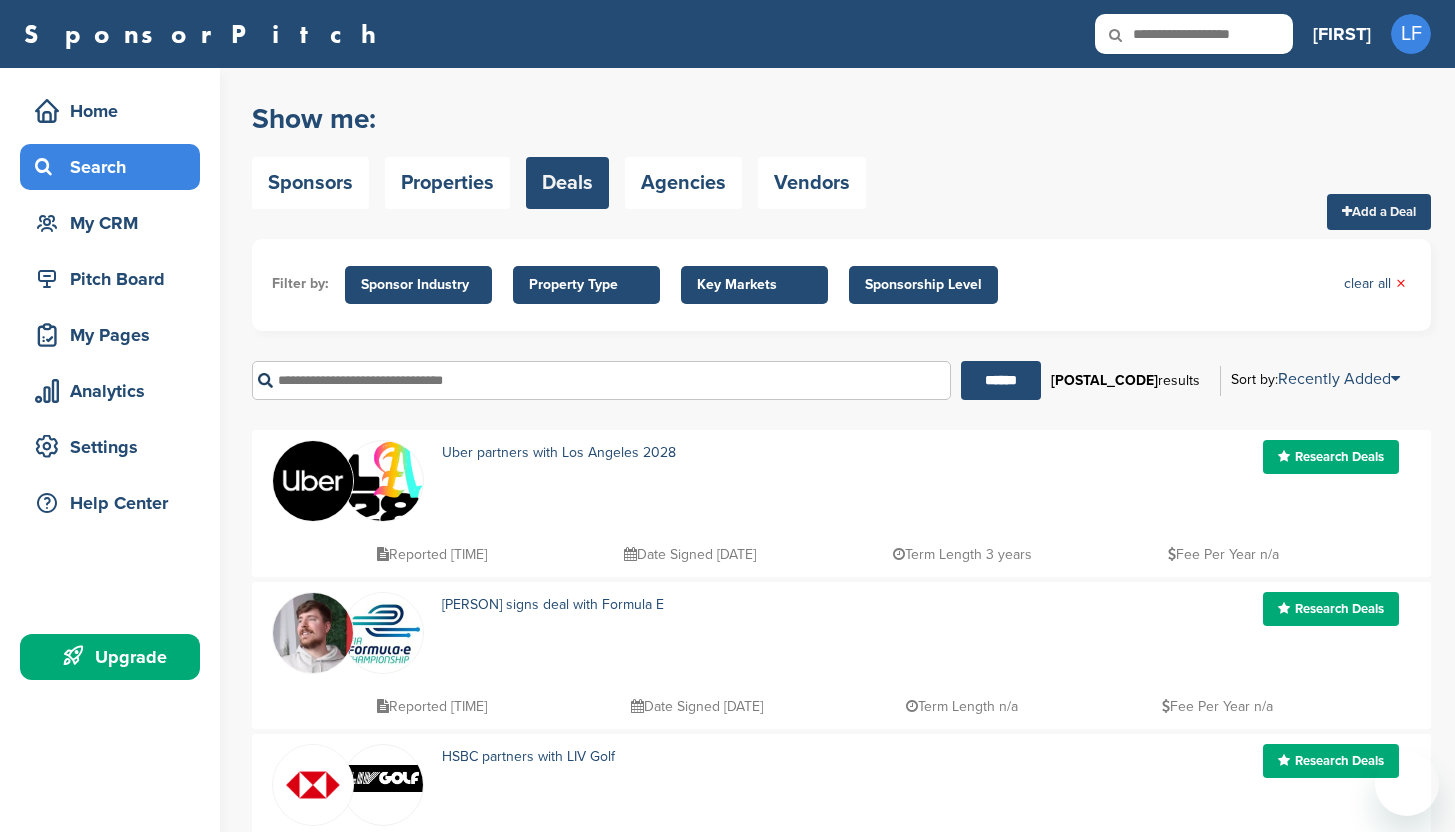 scroll, scrollTop: 0, scrollLeft: 0, axis: both 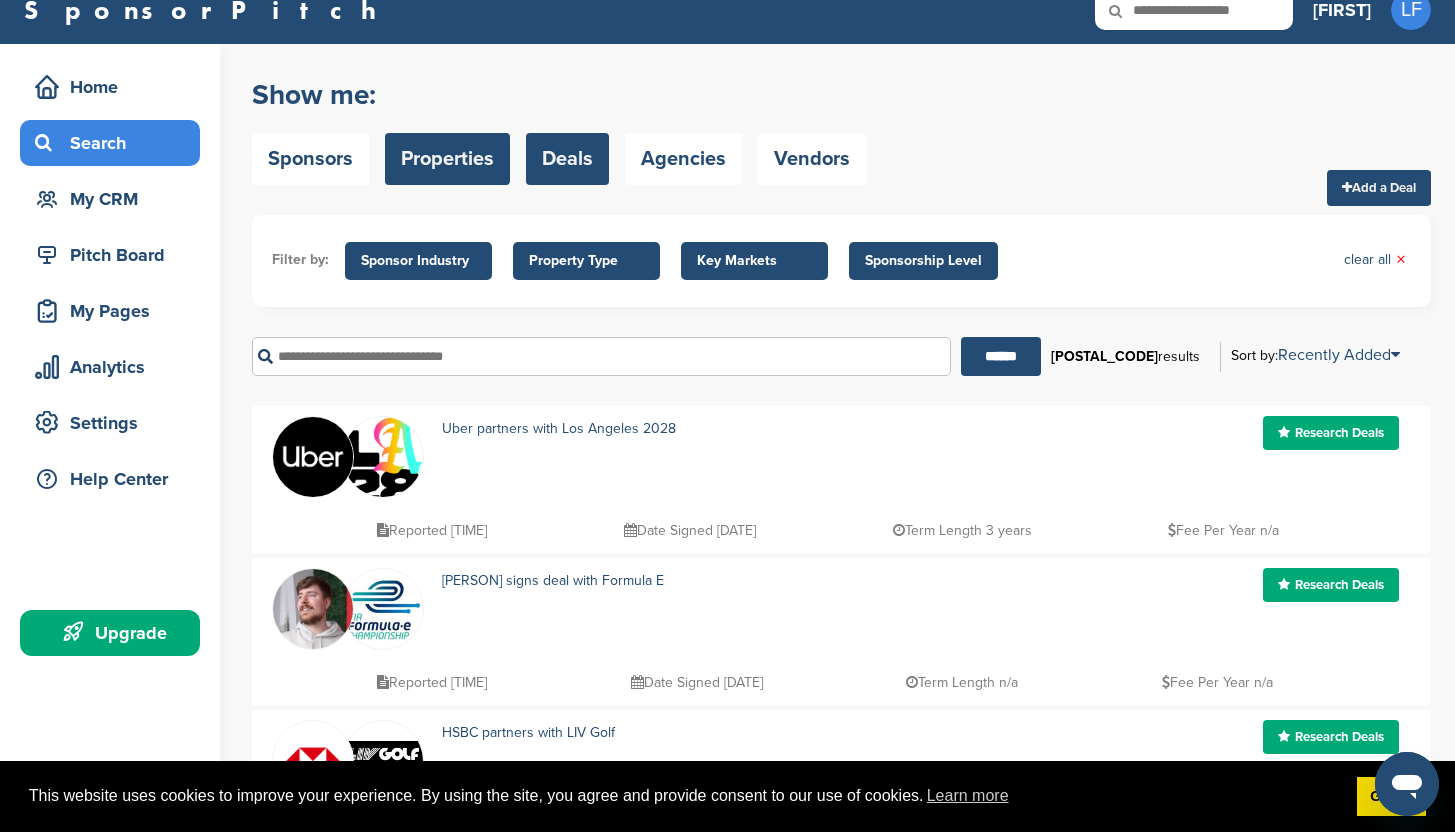 click on "Properties" at bounding box center (447, 159) 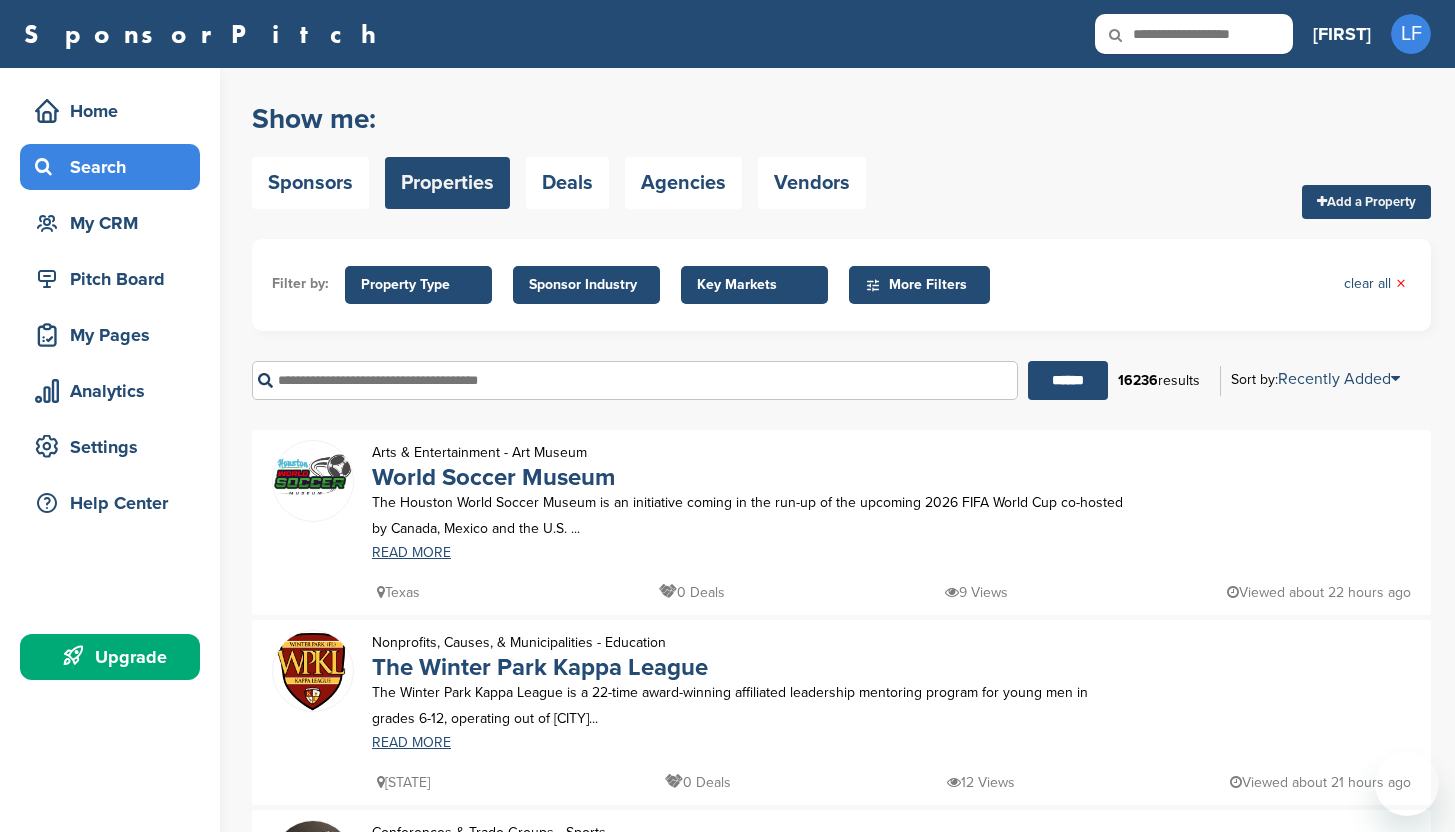 scroll, scrollTop: 0, scrollLeft: 0, axis: both 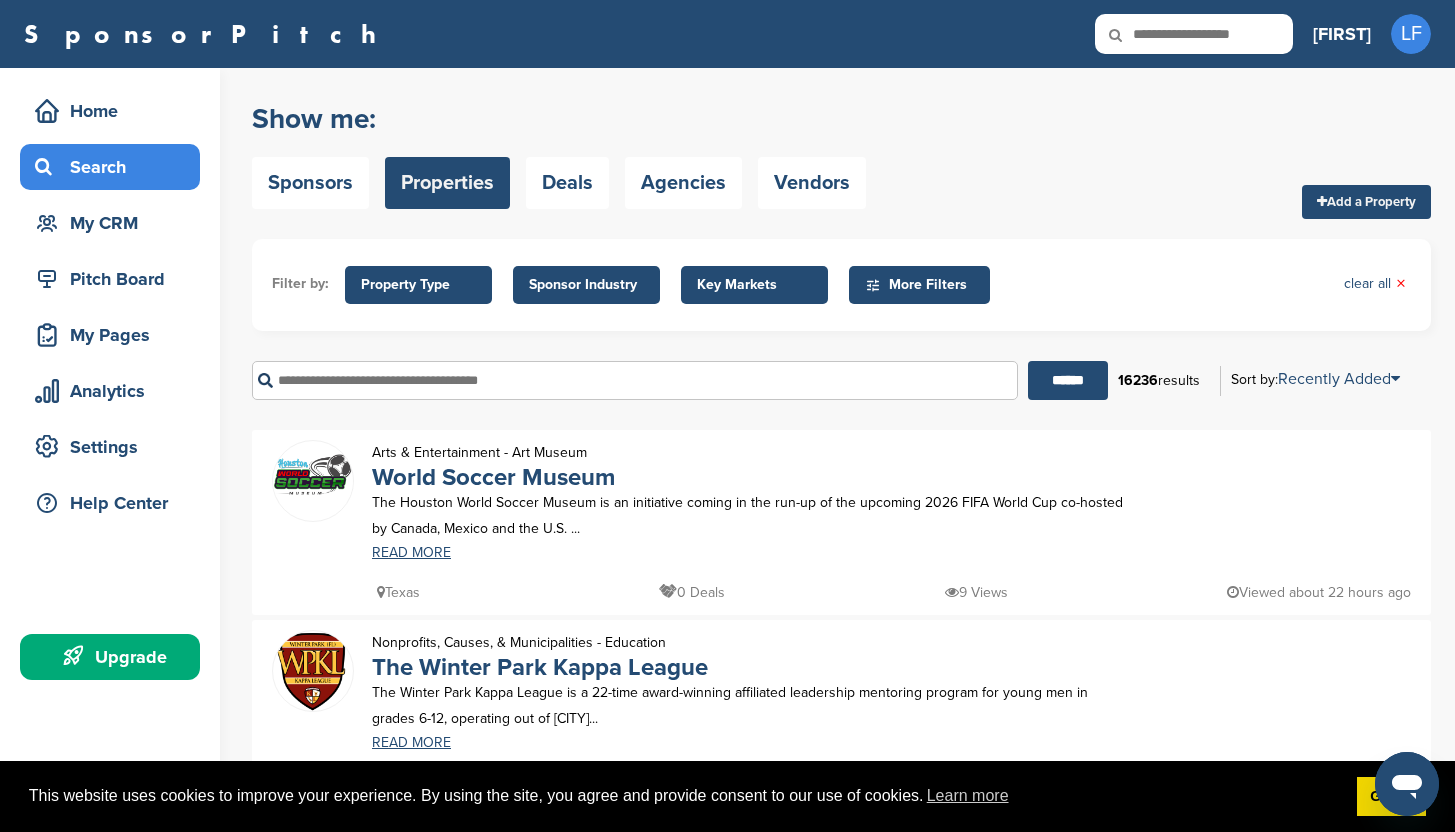 click on "Sponsors" at bounding box center [310, 183] 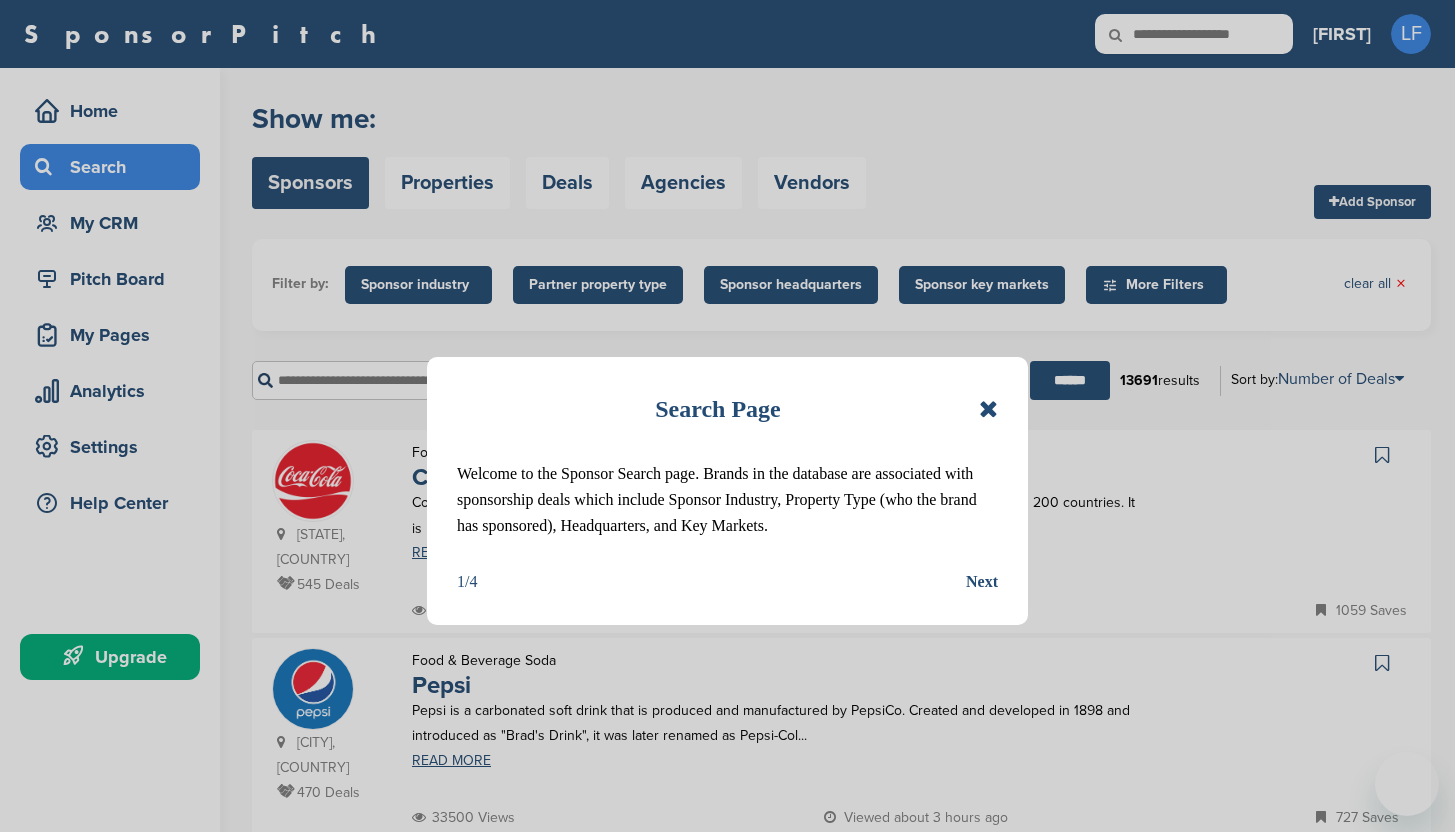 scroll, scrollTop: 0, scrollLeft: 0, axis: both 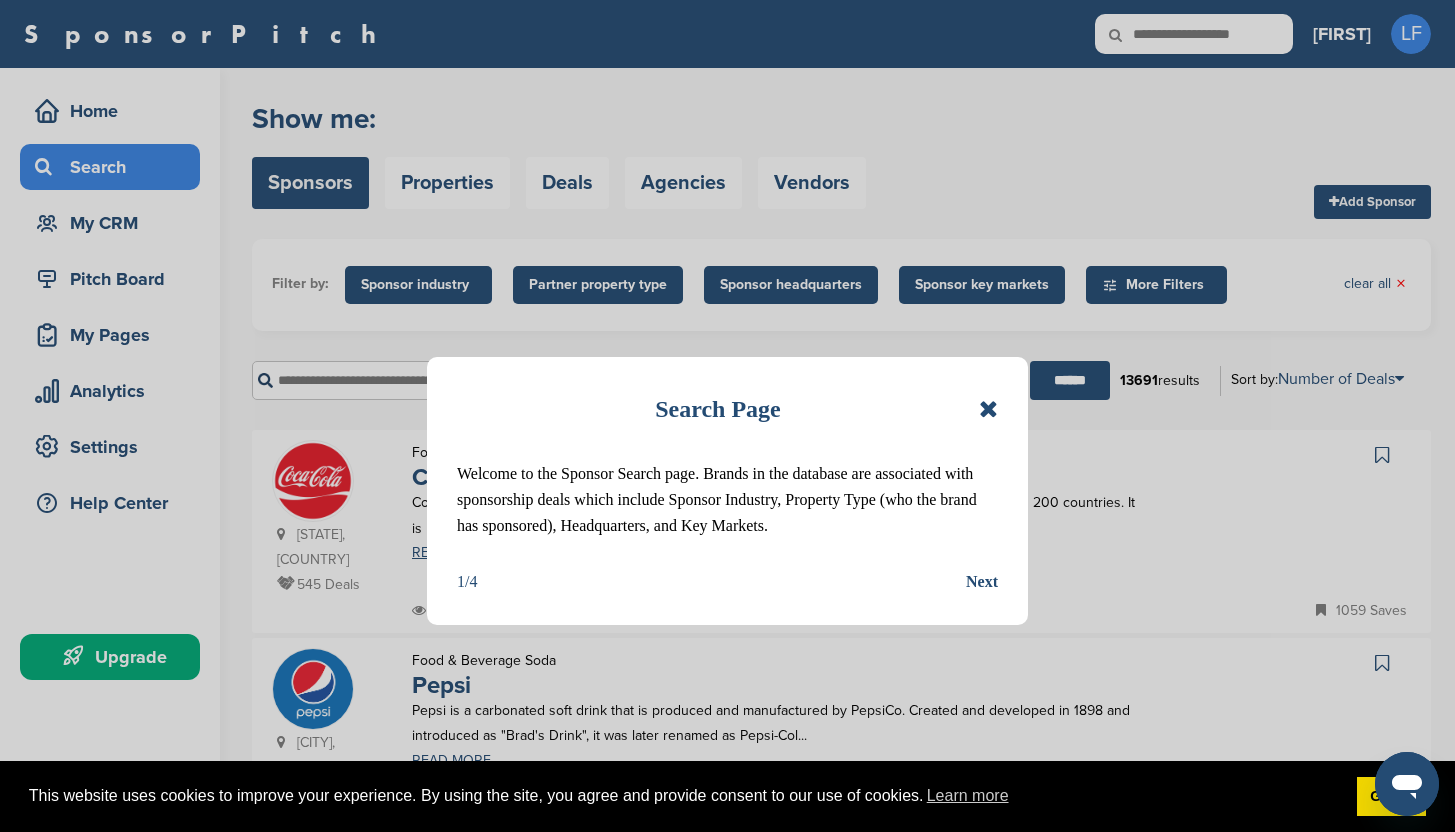 click at bounding box center (988, 409) 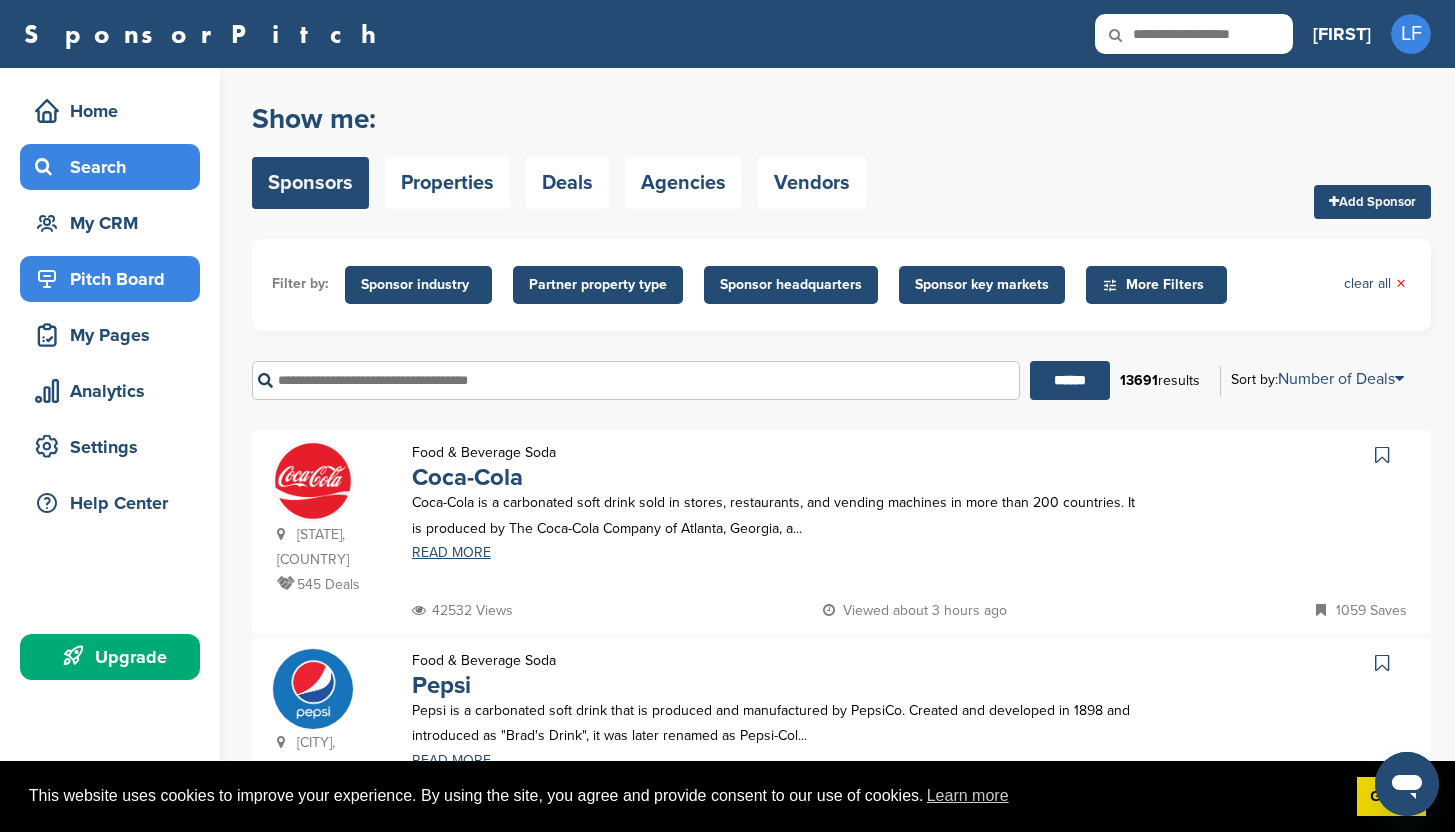 click on "Pitch Board" at bounding box center [115, 279] 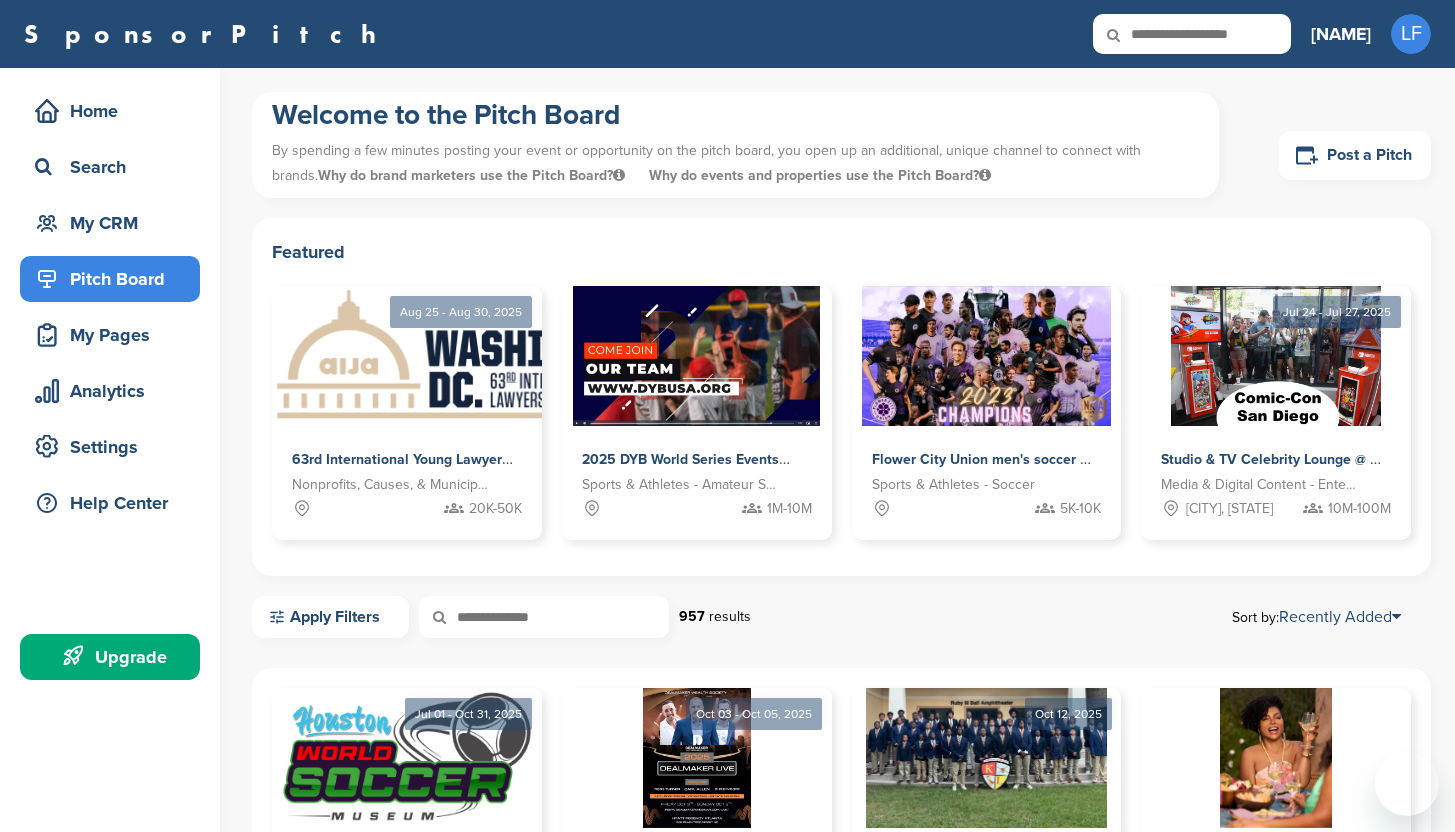 scroll, scrollTop: 0, scrollLeft: 0, axis: both 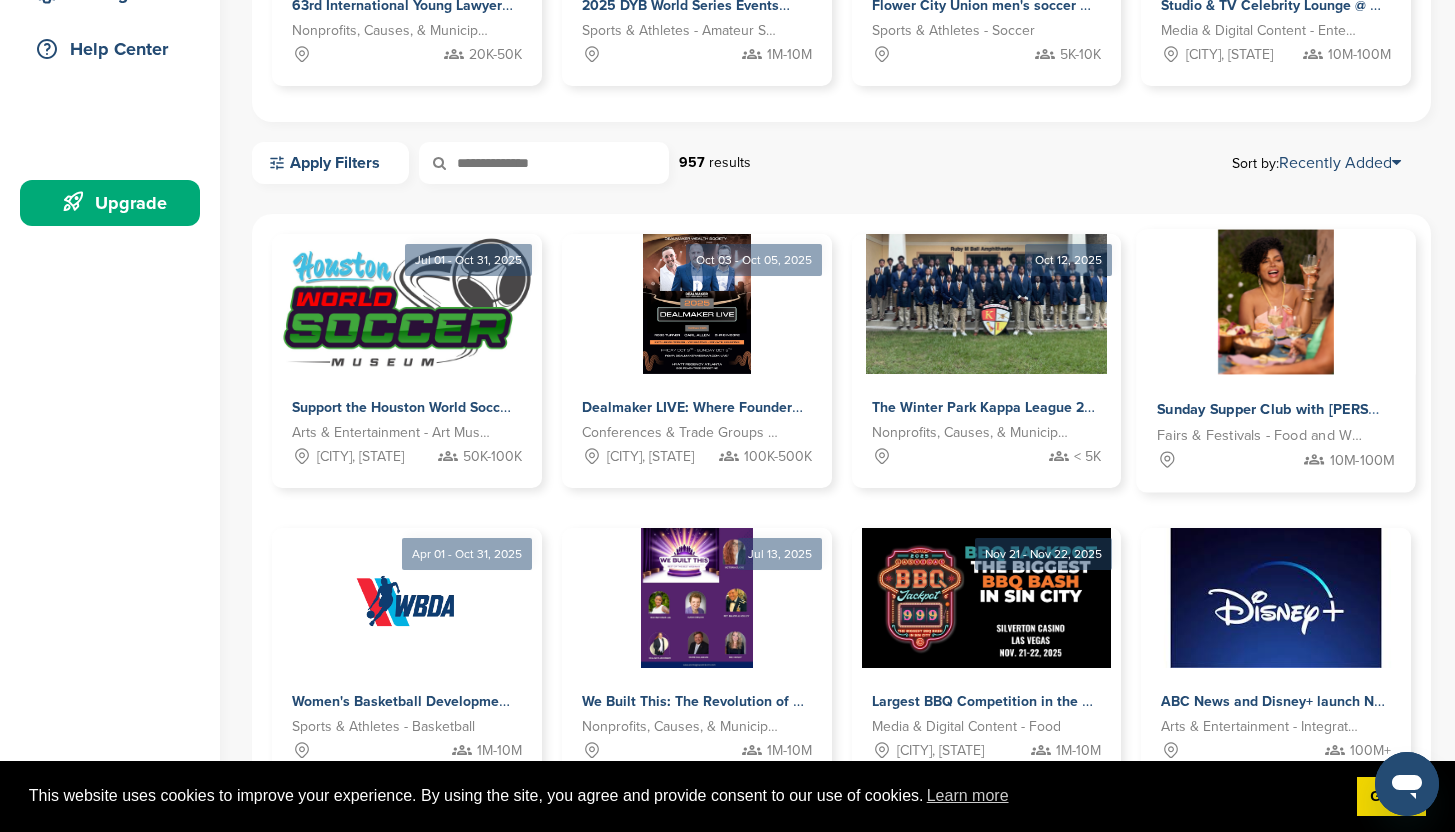 click at bounding box center (1276, 302) 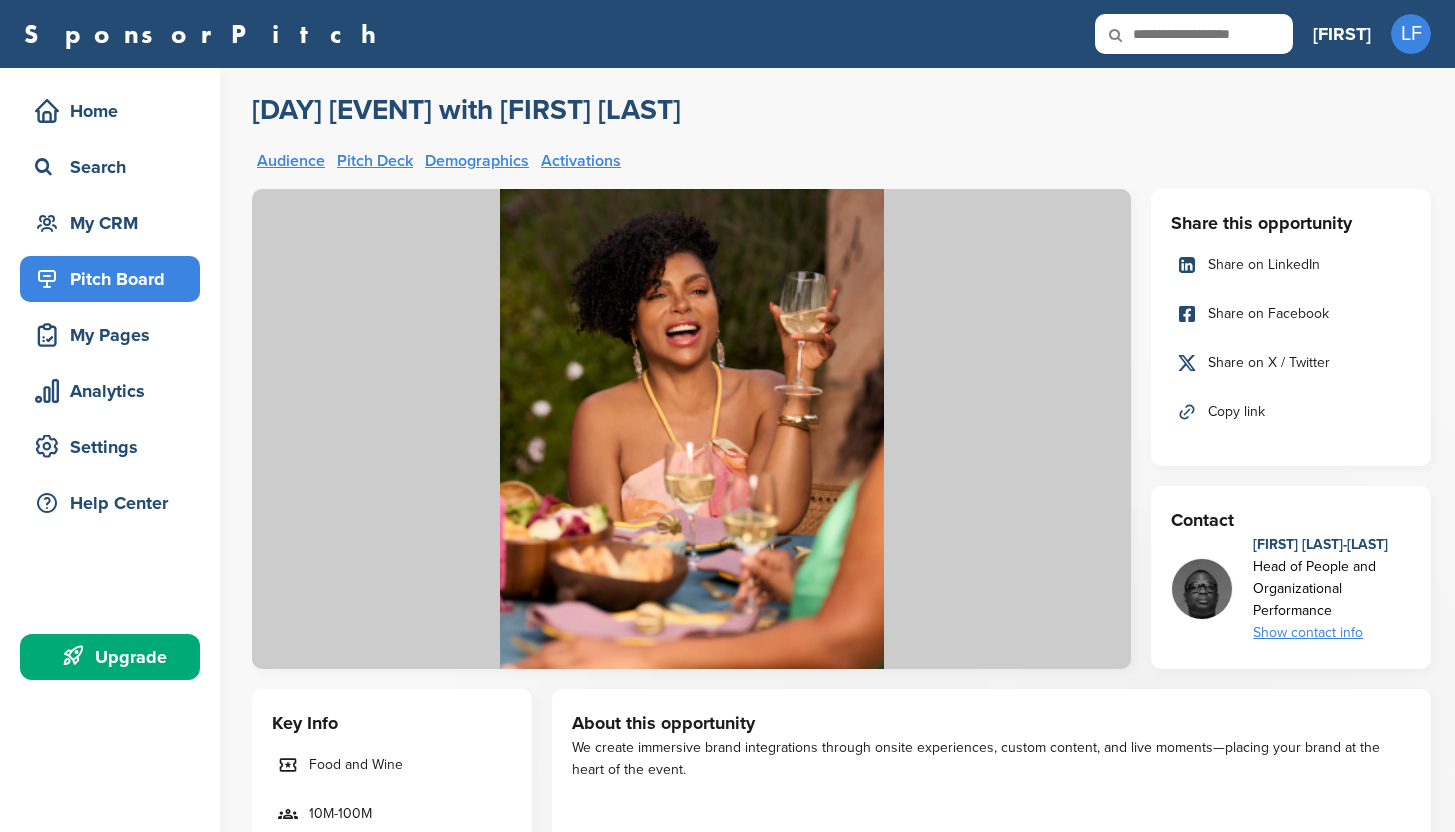 scroll, scrollTop: 0, scrollLeft: 0, axis: both 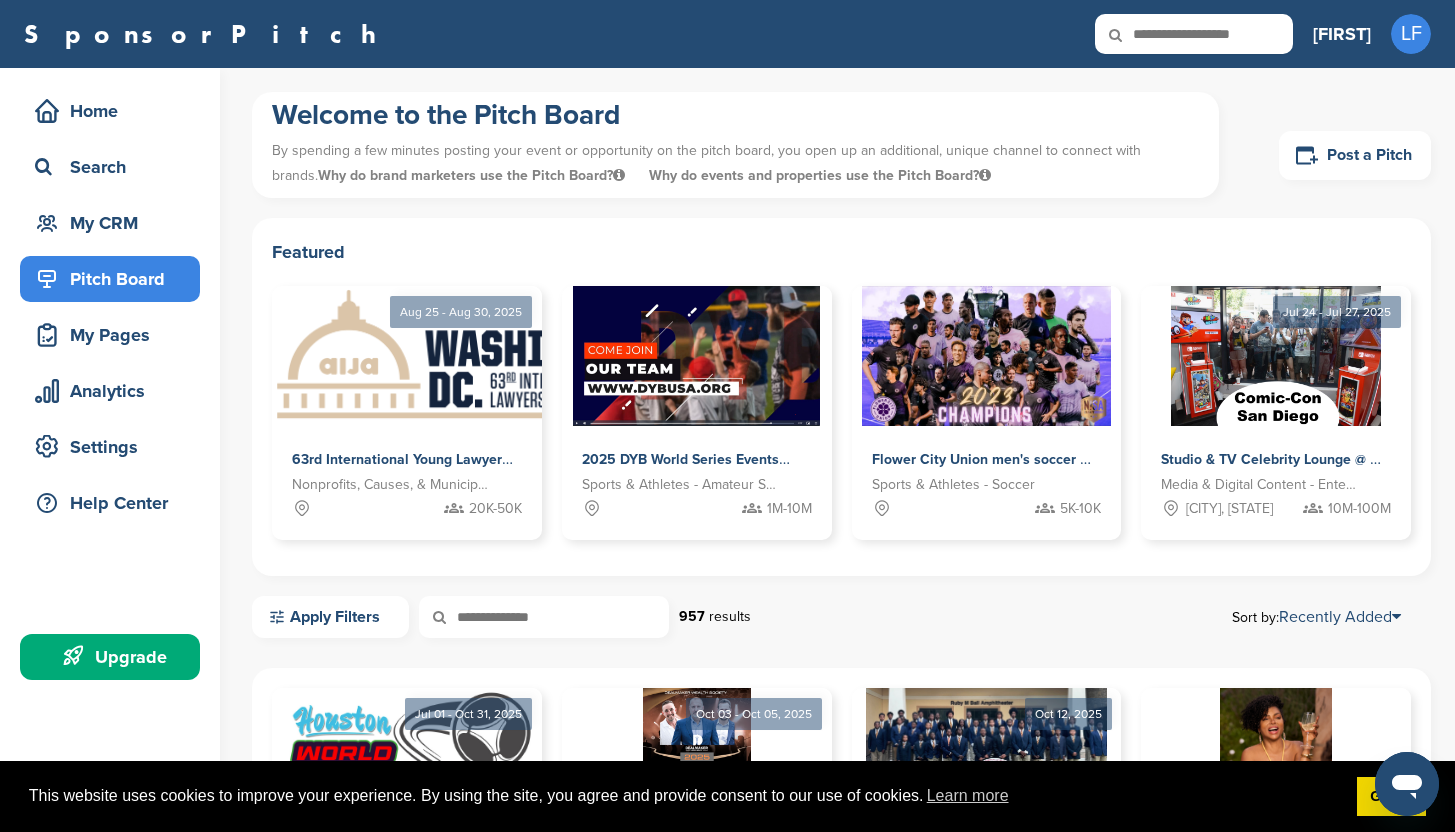 click at bounding box center (1194, 34) 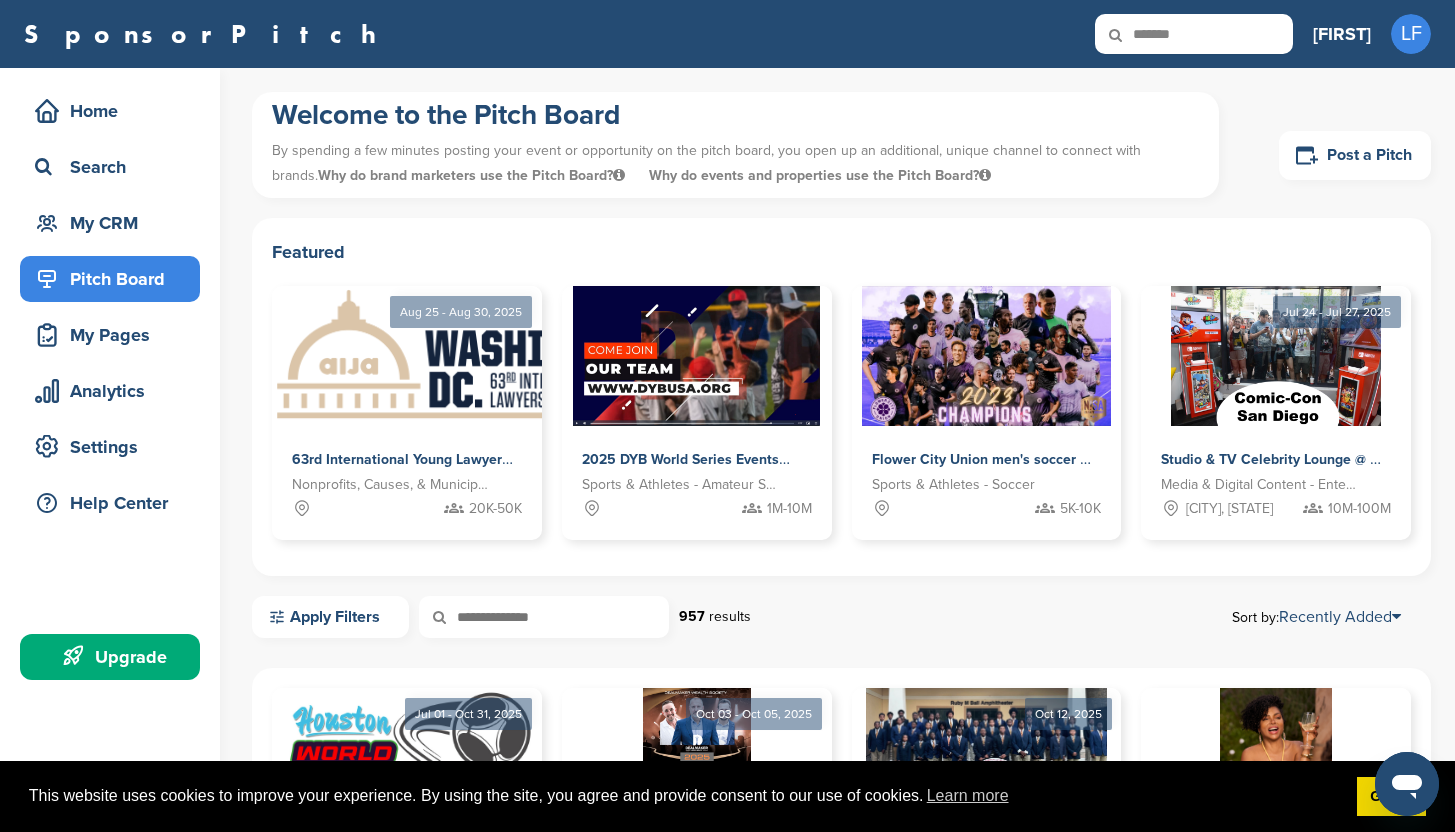 type on "*******" 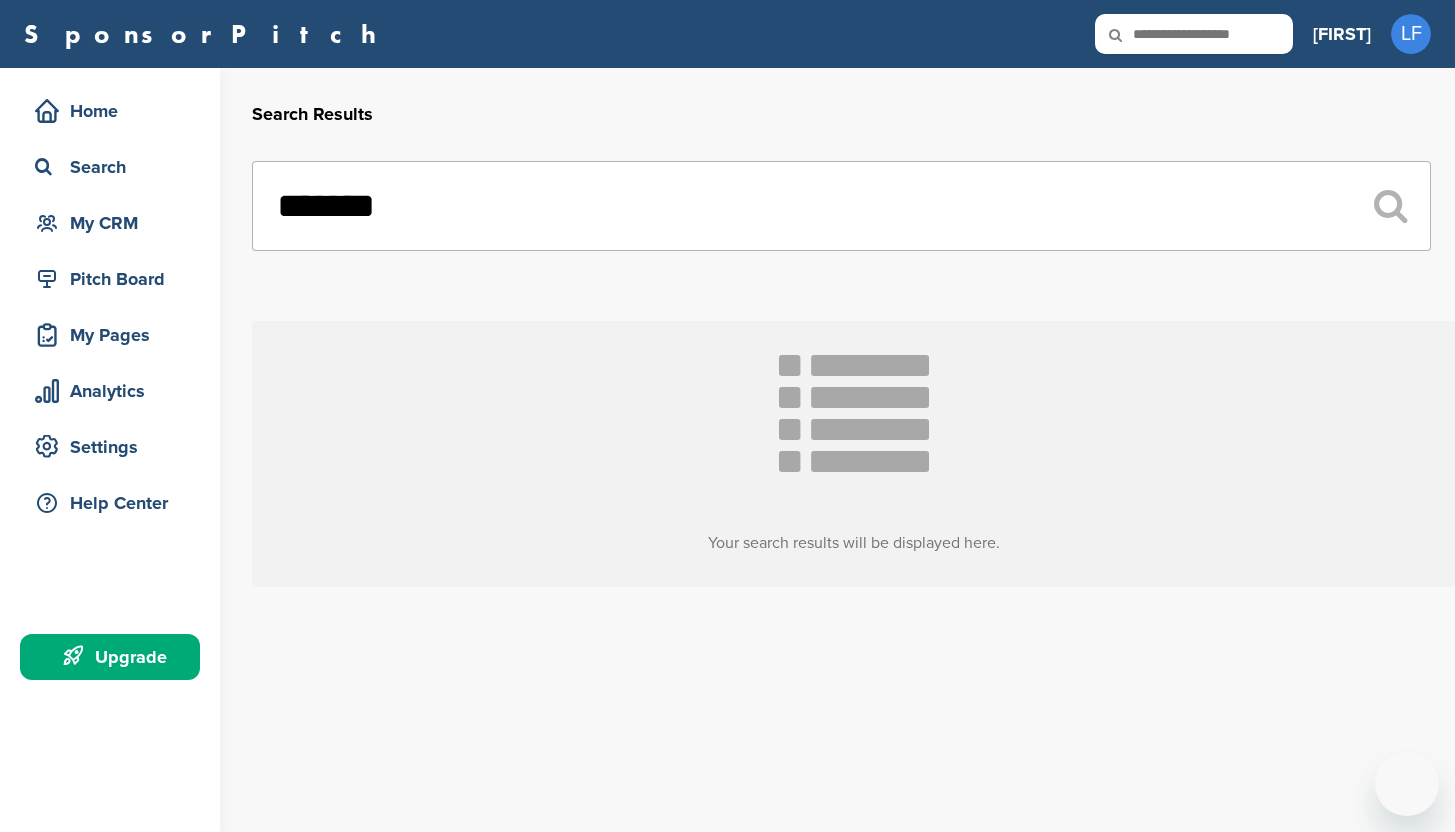 scroll, scrollTop: 0, scrollLeft: 0, axis: both 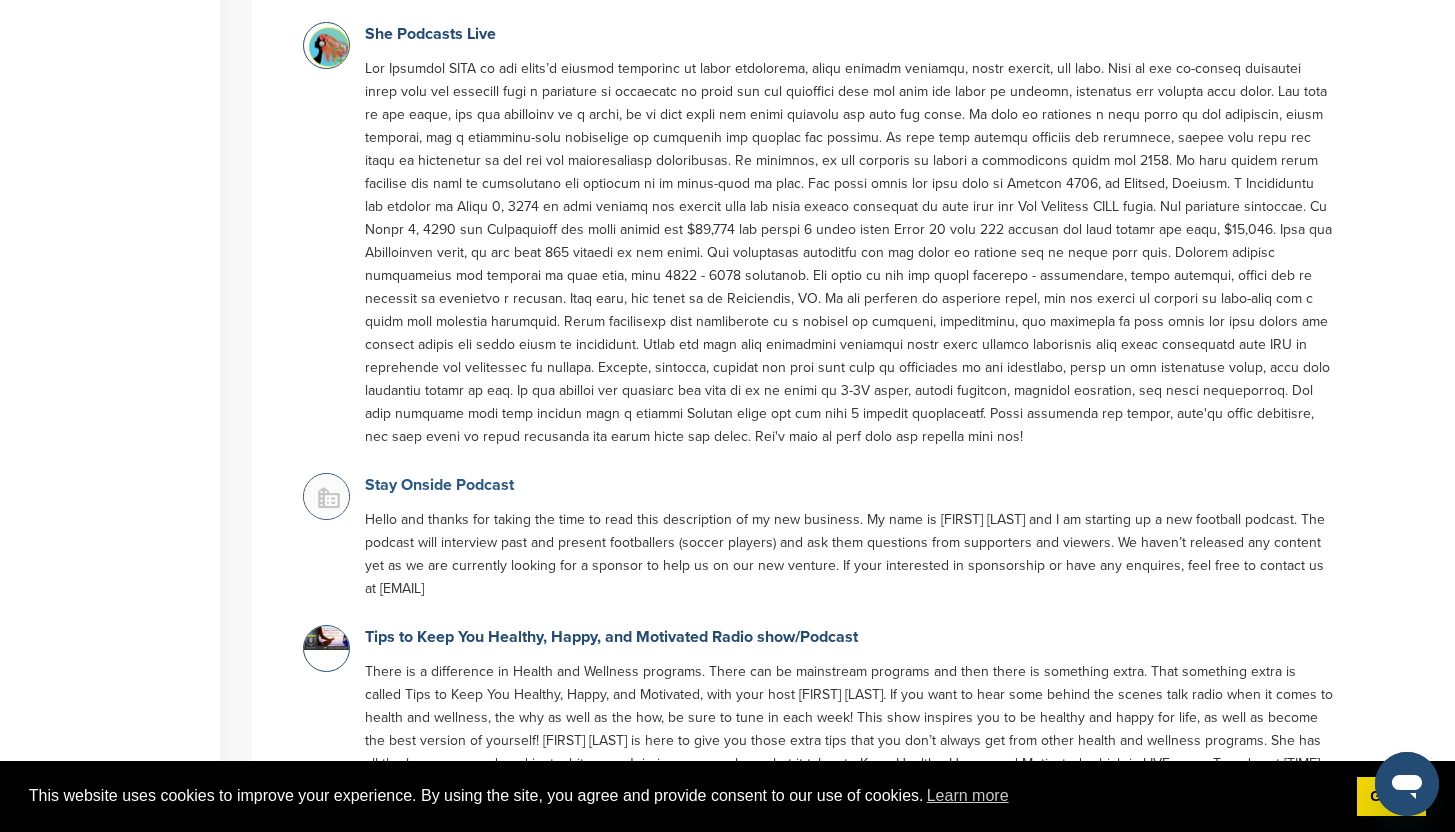 click on "Stay Onside Podcast" at bounding box center [439, 485] 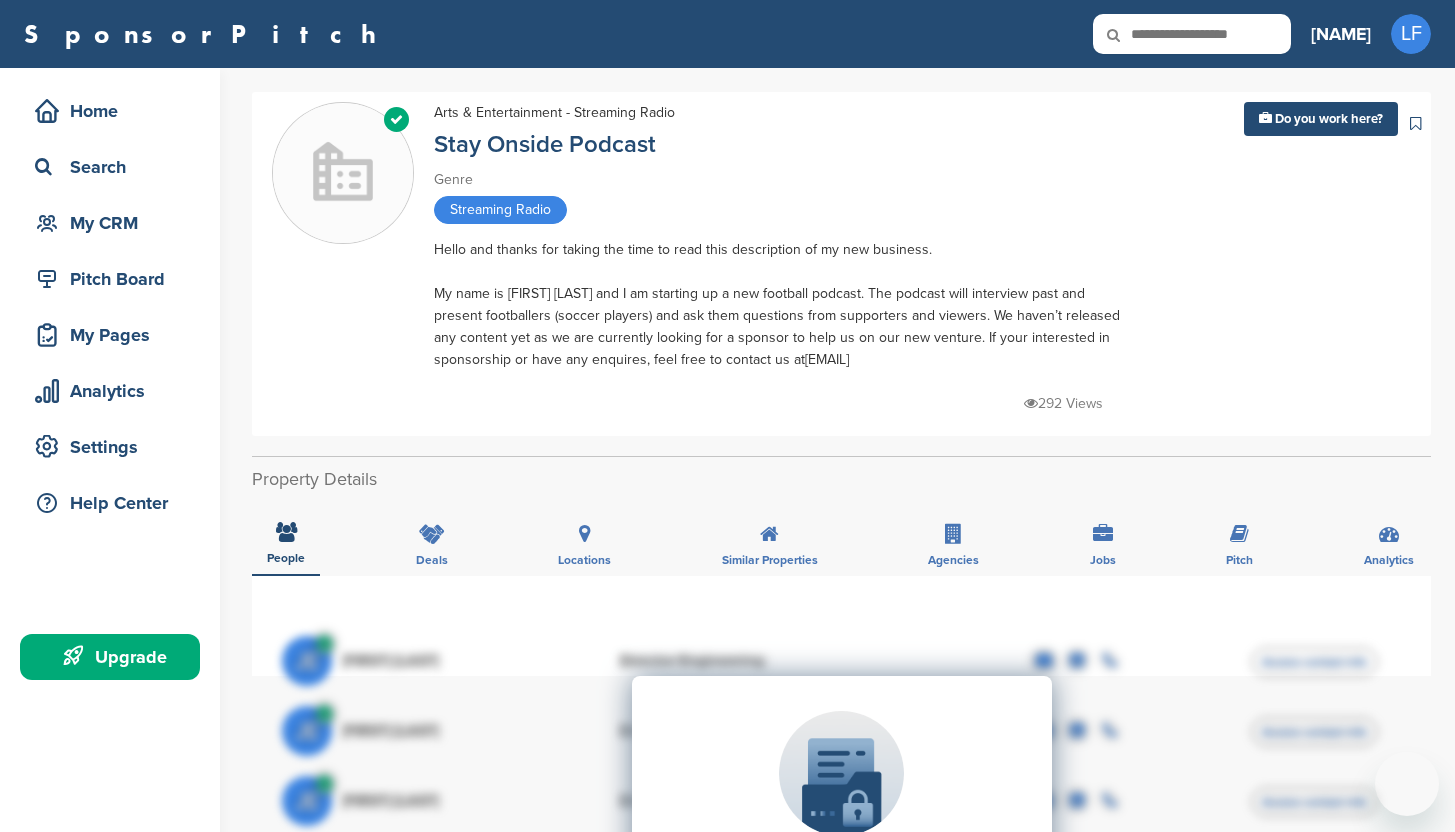 scroll, scrollTop: 0, scrollLeft: 0, axis: both 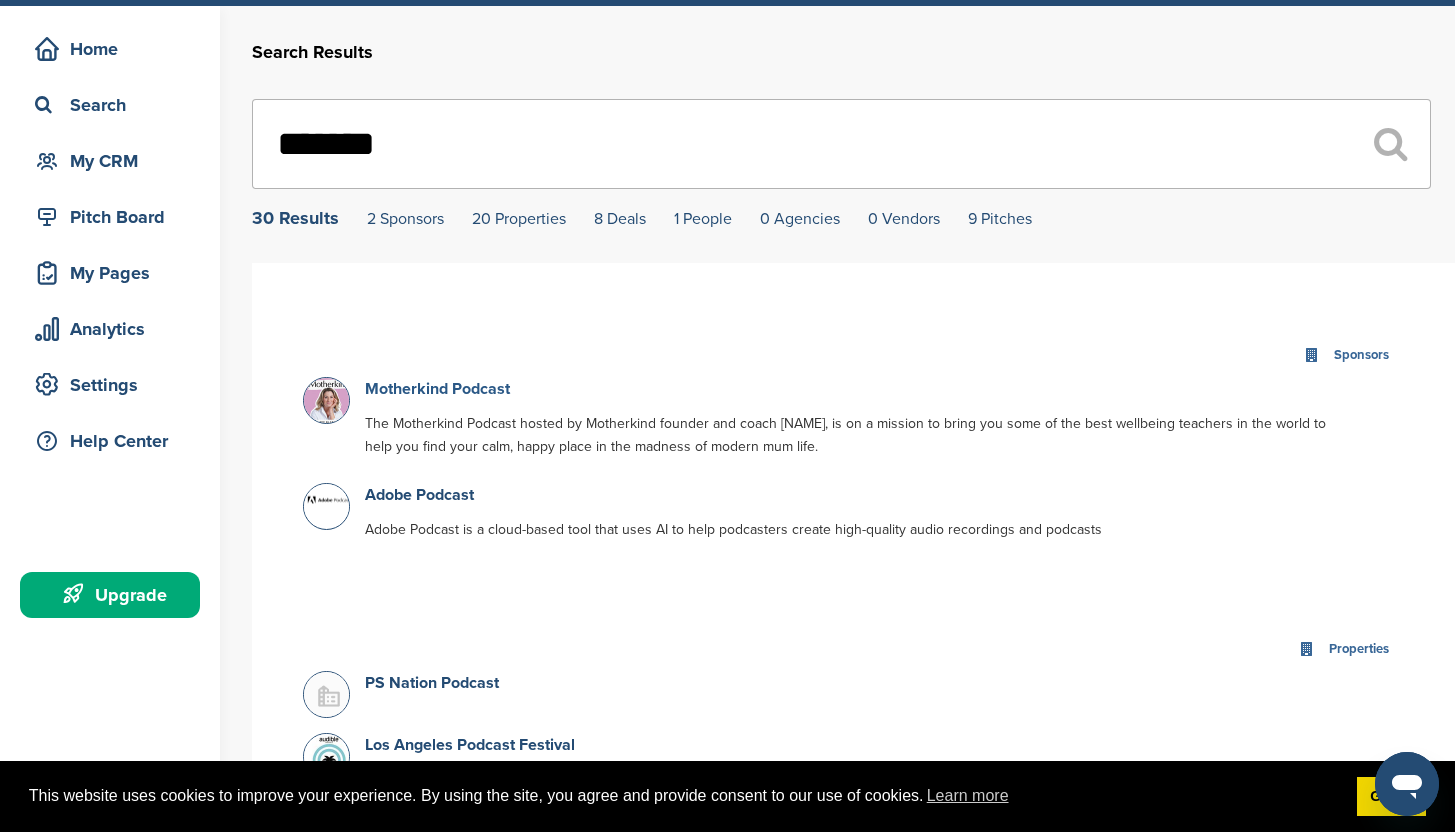 click on "Motherkind Podcast" at bounding box center [437, 389] 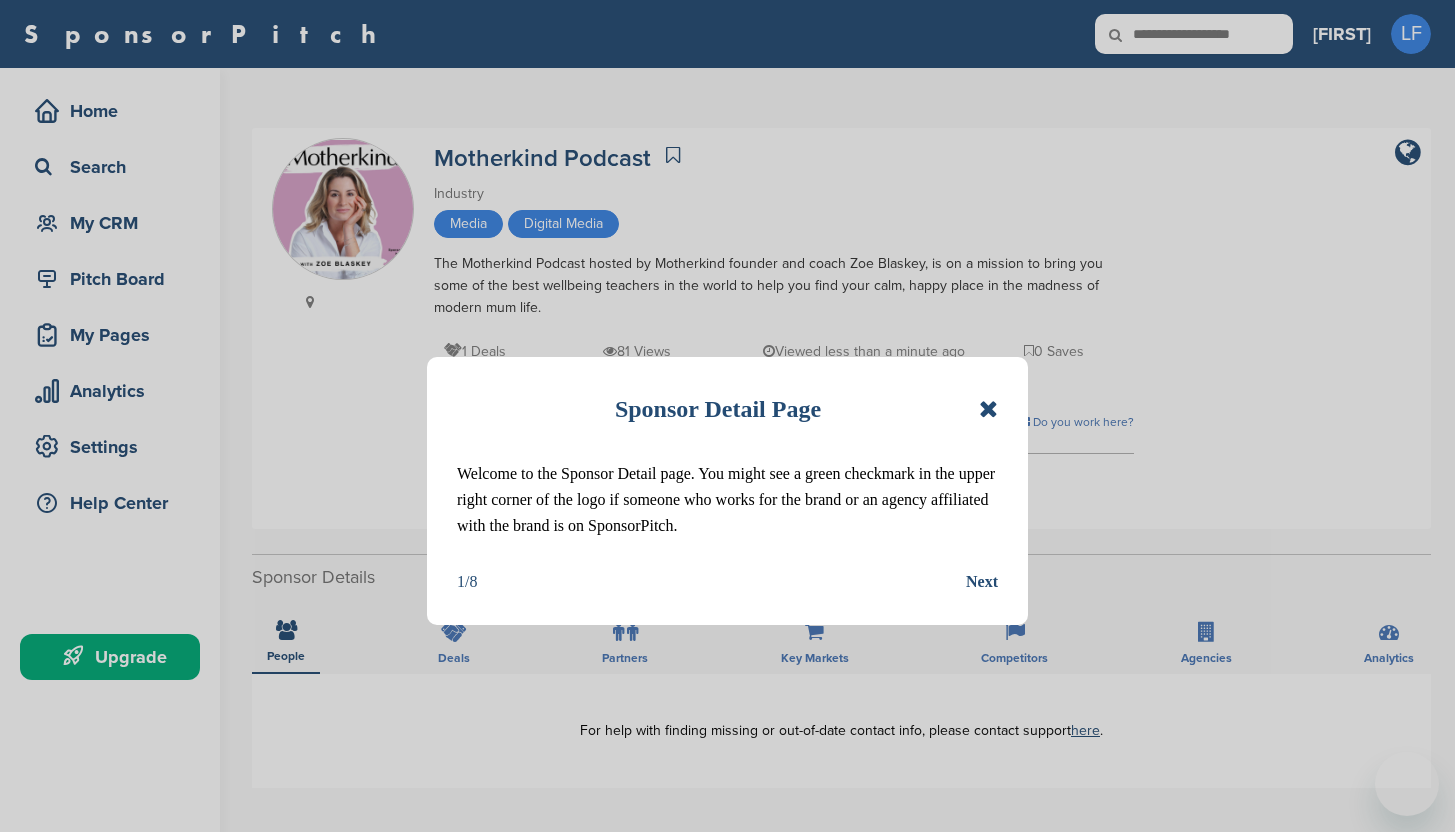 scroll, scrollTop: 0, scrollLeft: 0, axis: both 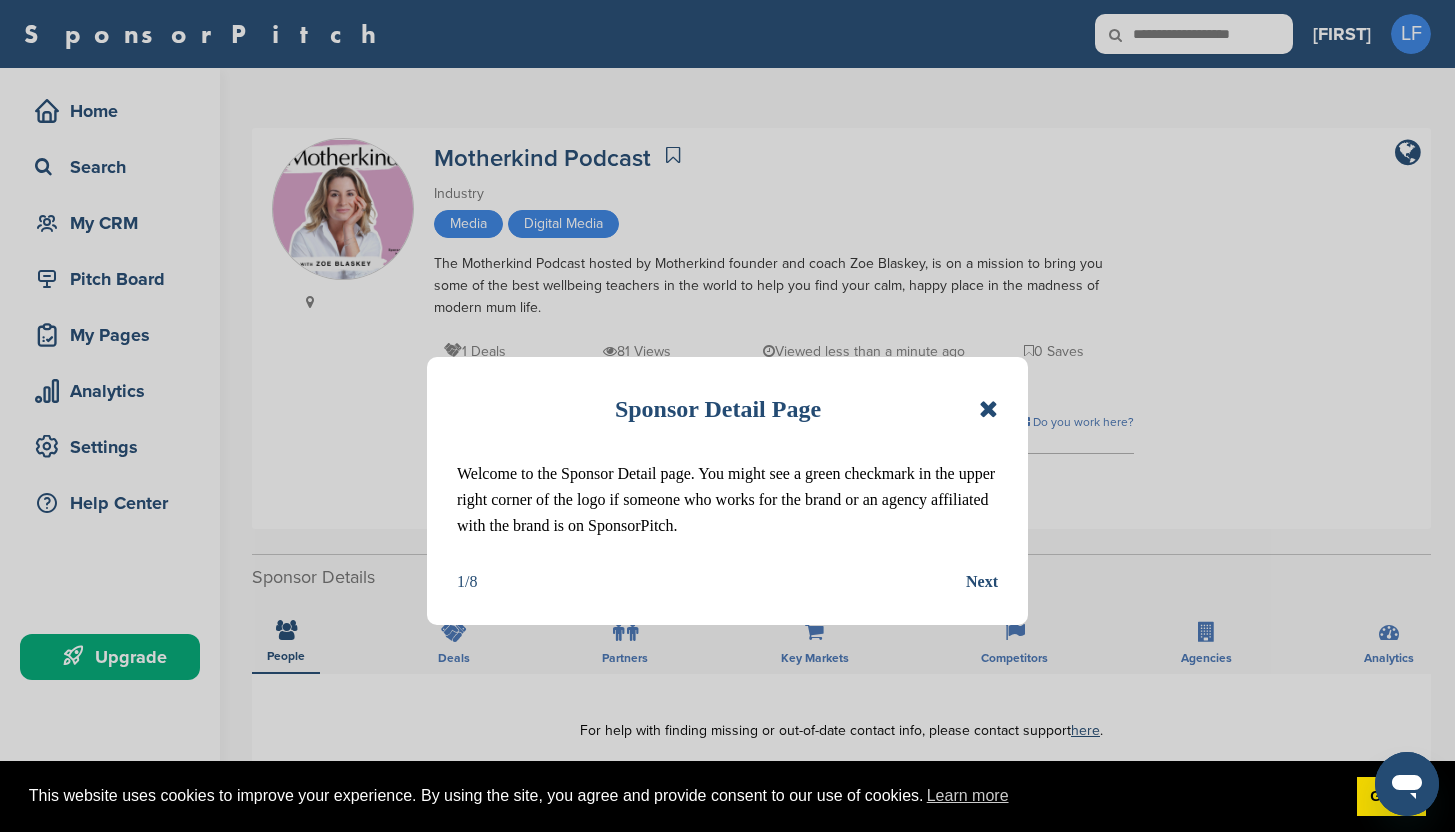 click at bounding box center [988, 409] 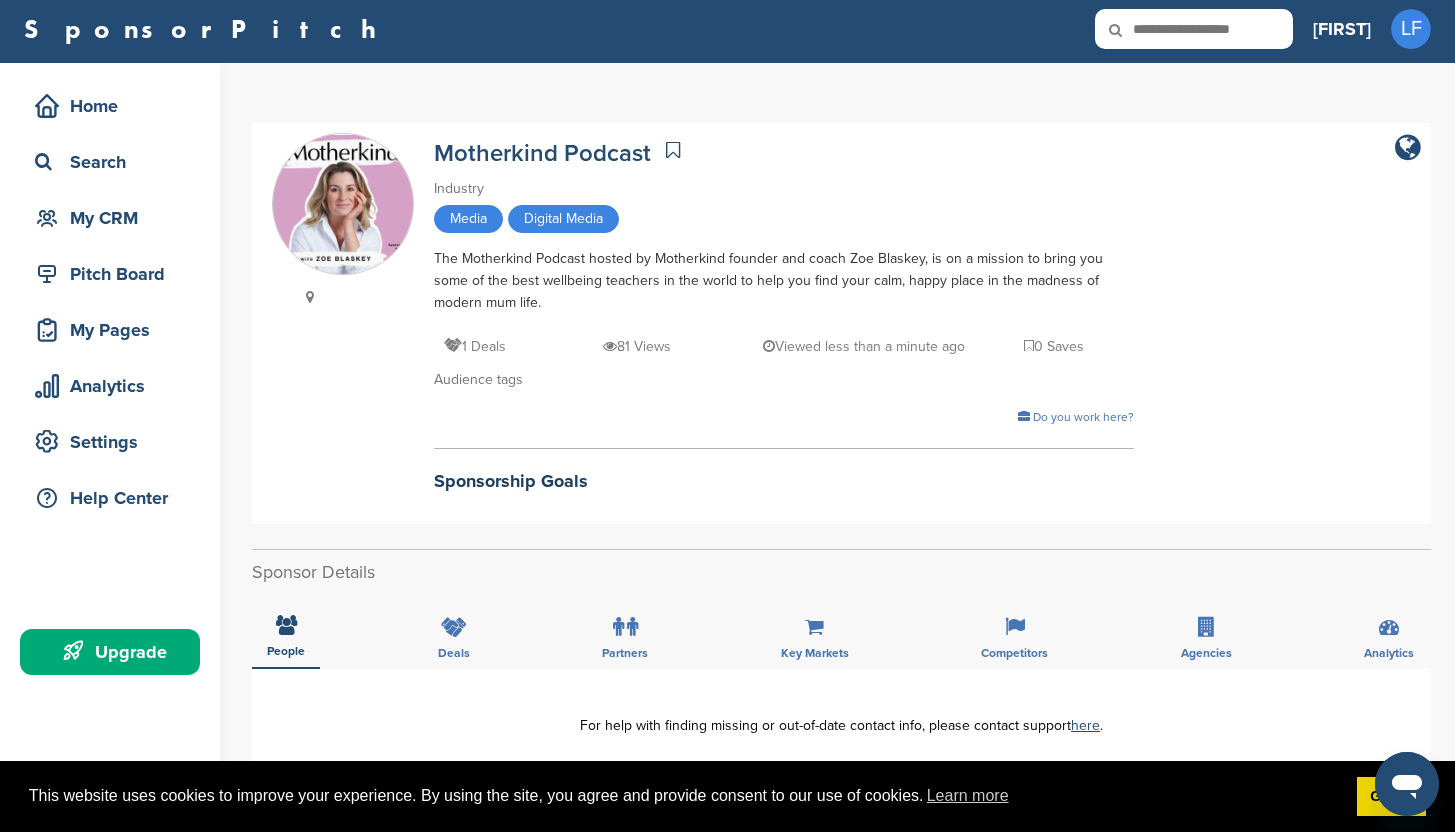 scroll, scrollTop: 0, scrollLeft: 0, axis: both 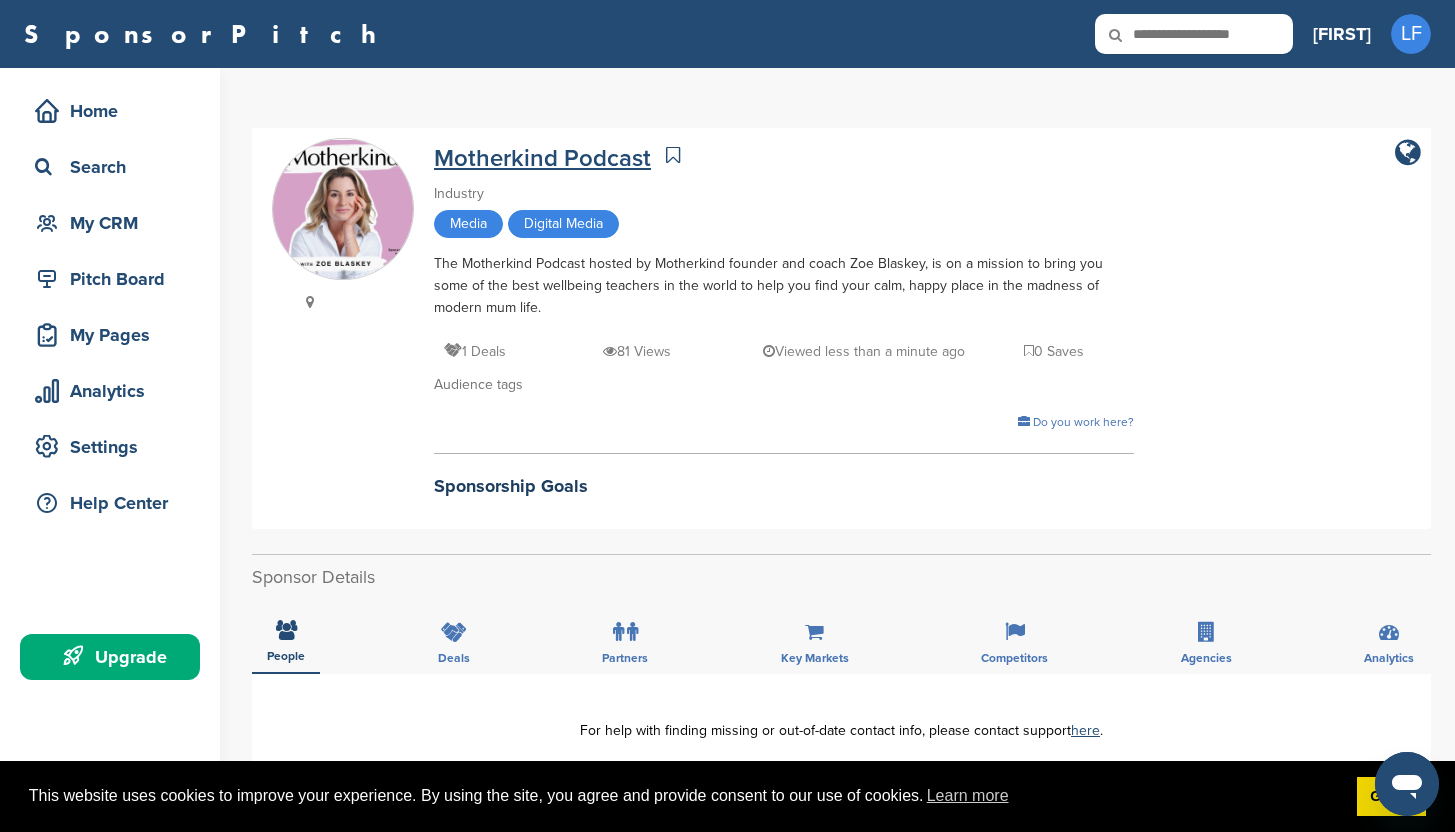 click on "Motherkind Podcast" at bounding box center [542, 158] 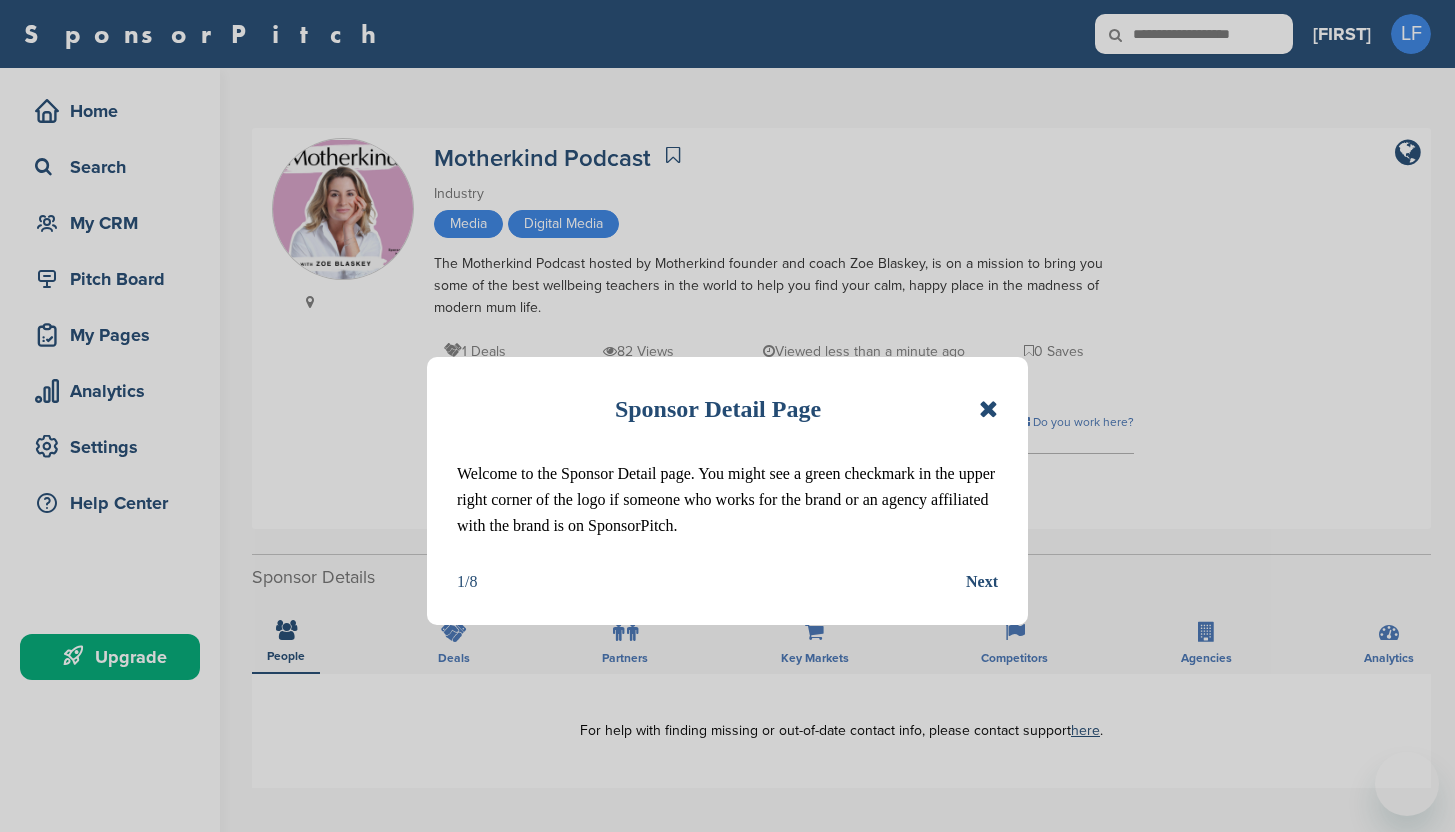 scroll, scrollTop: 0, scrollLeft: 0, axis: both 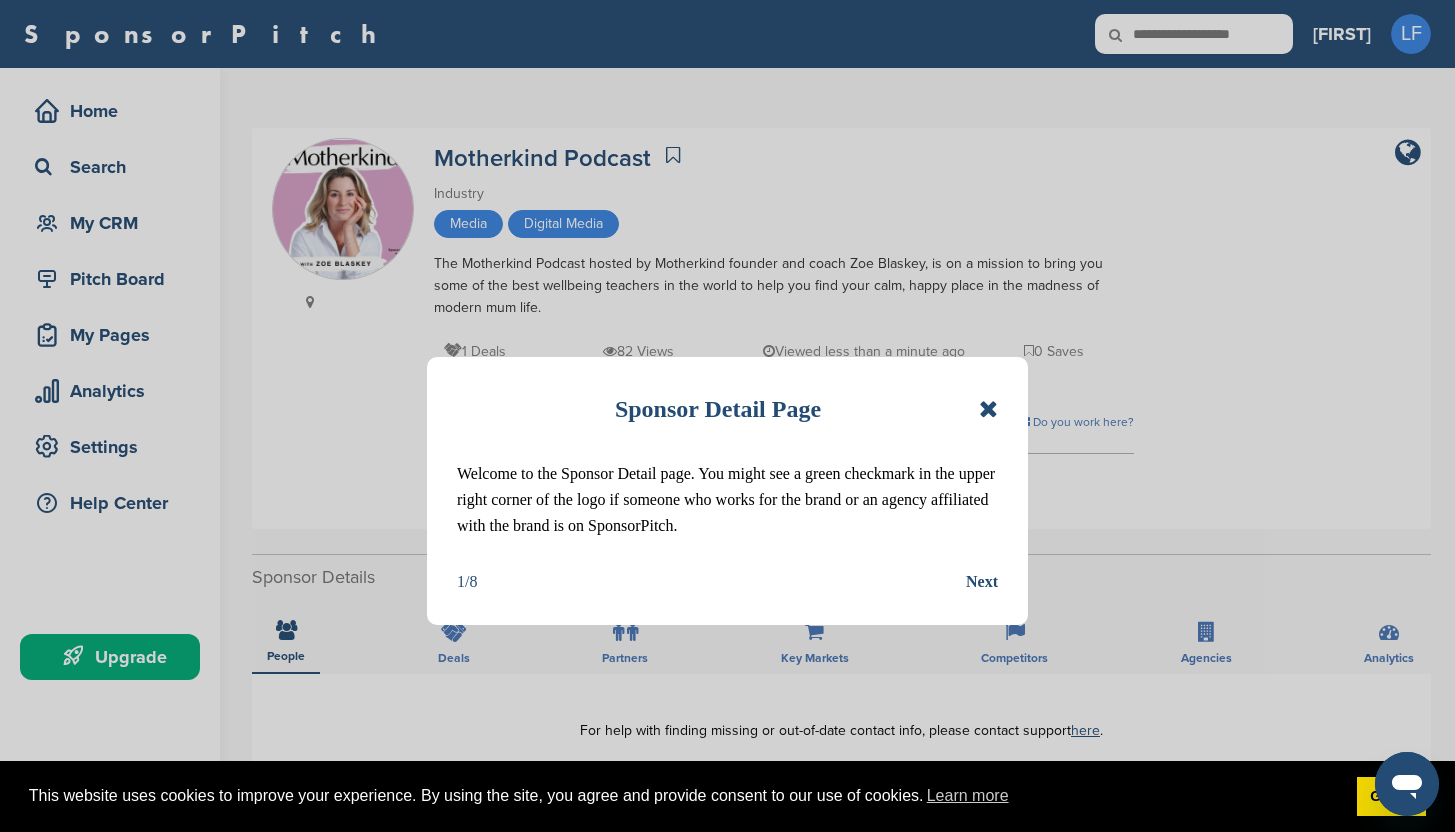 click on "Sponsor Detail Page" at bounding box center (727, 409) 